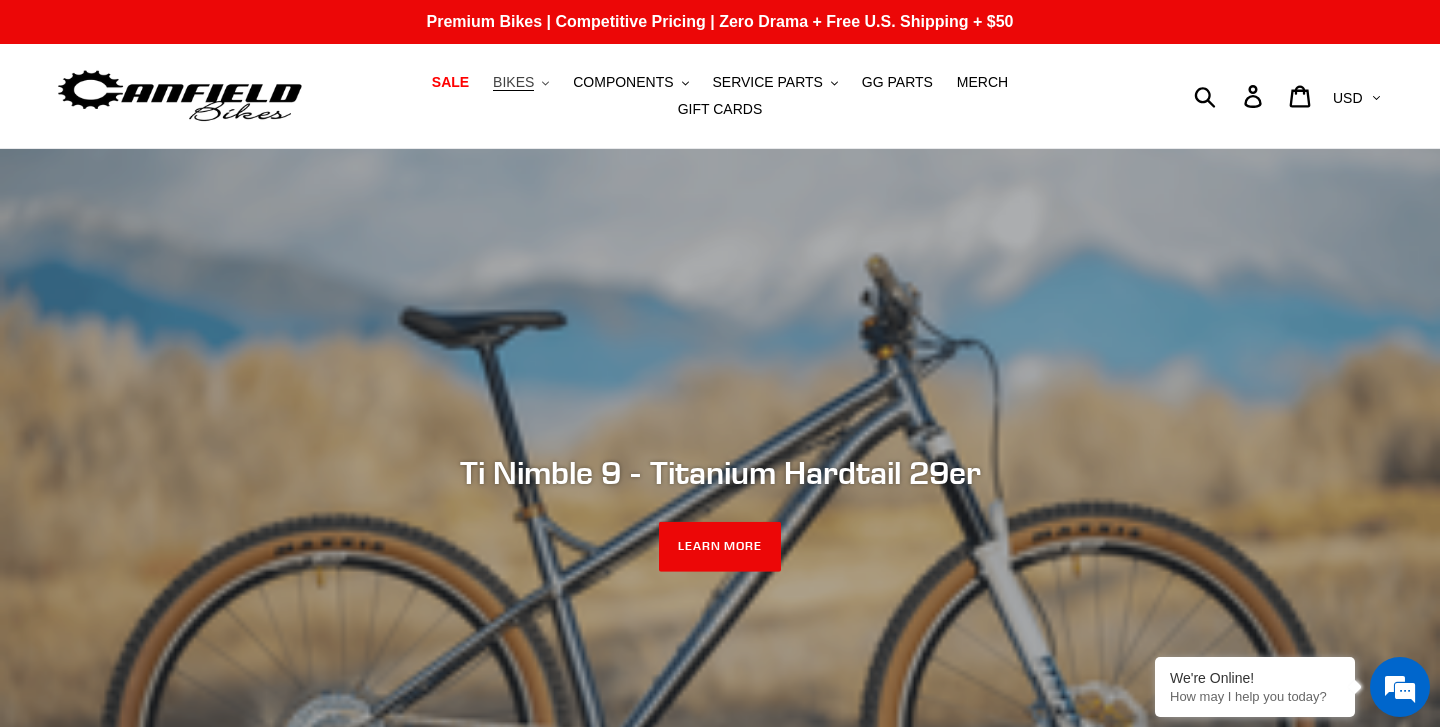 scroll, scrollTop: 0, scrollLeft: 0, axis: both 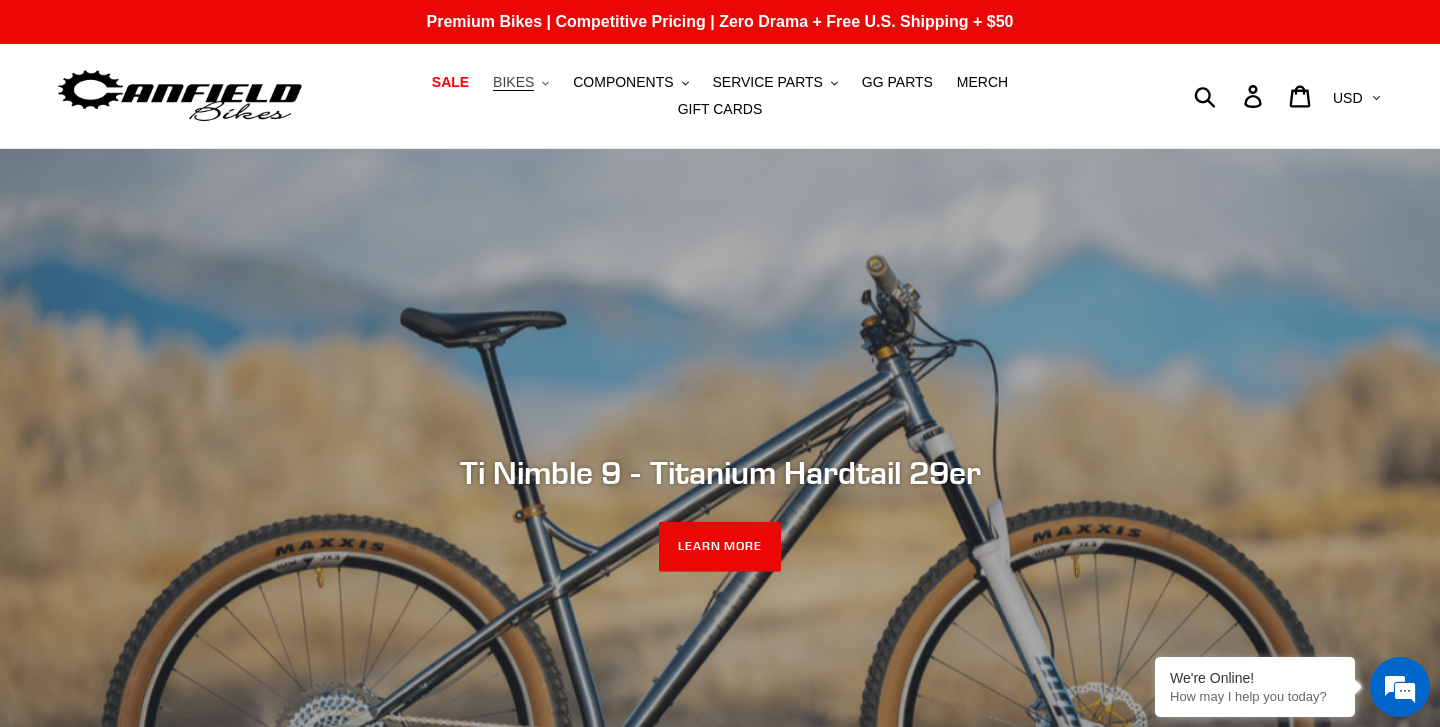 click on "BIKES .cls-1{fill:#231f20}" at bounding box center [521, 82] 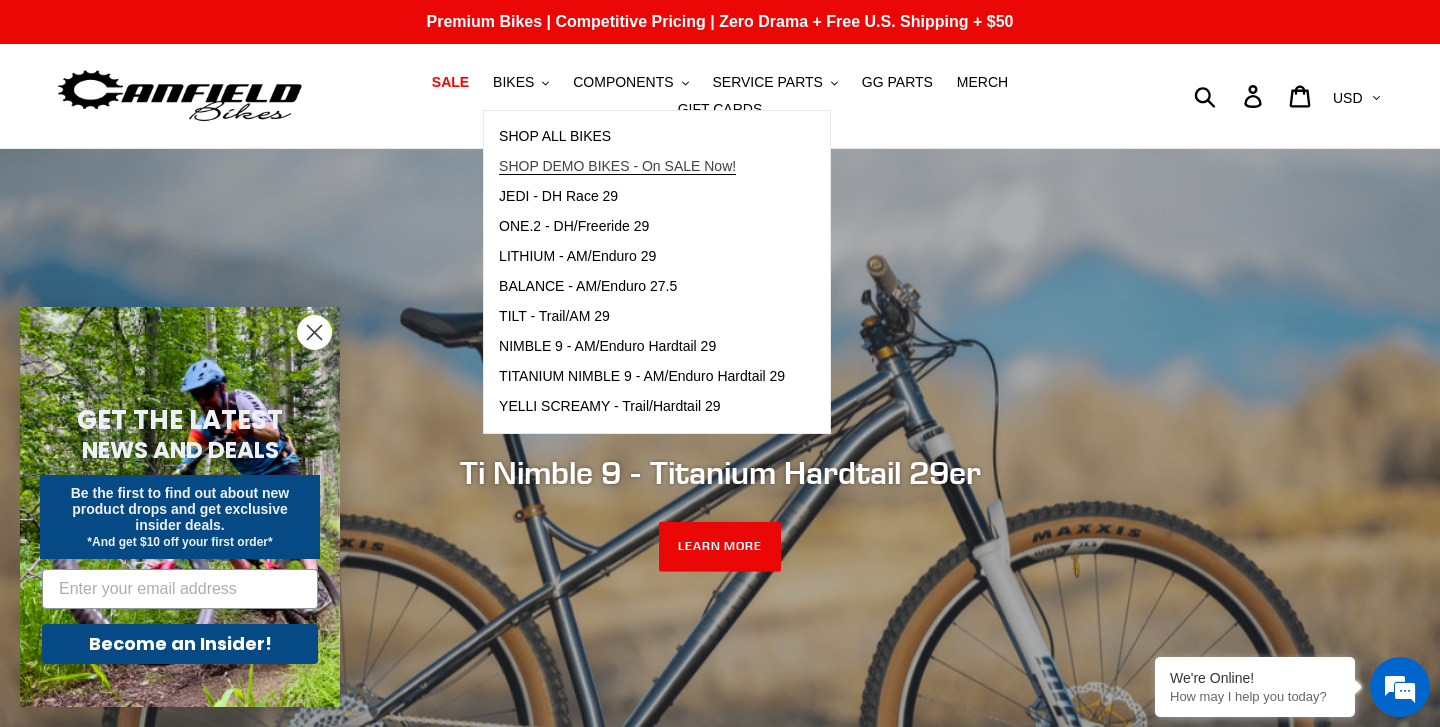 scroll, scrollTop: 0, scrollLeft: 0, axis: both 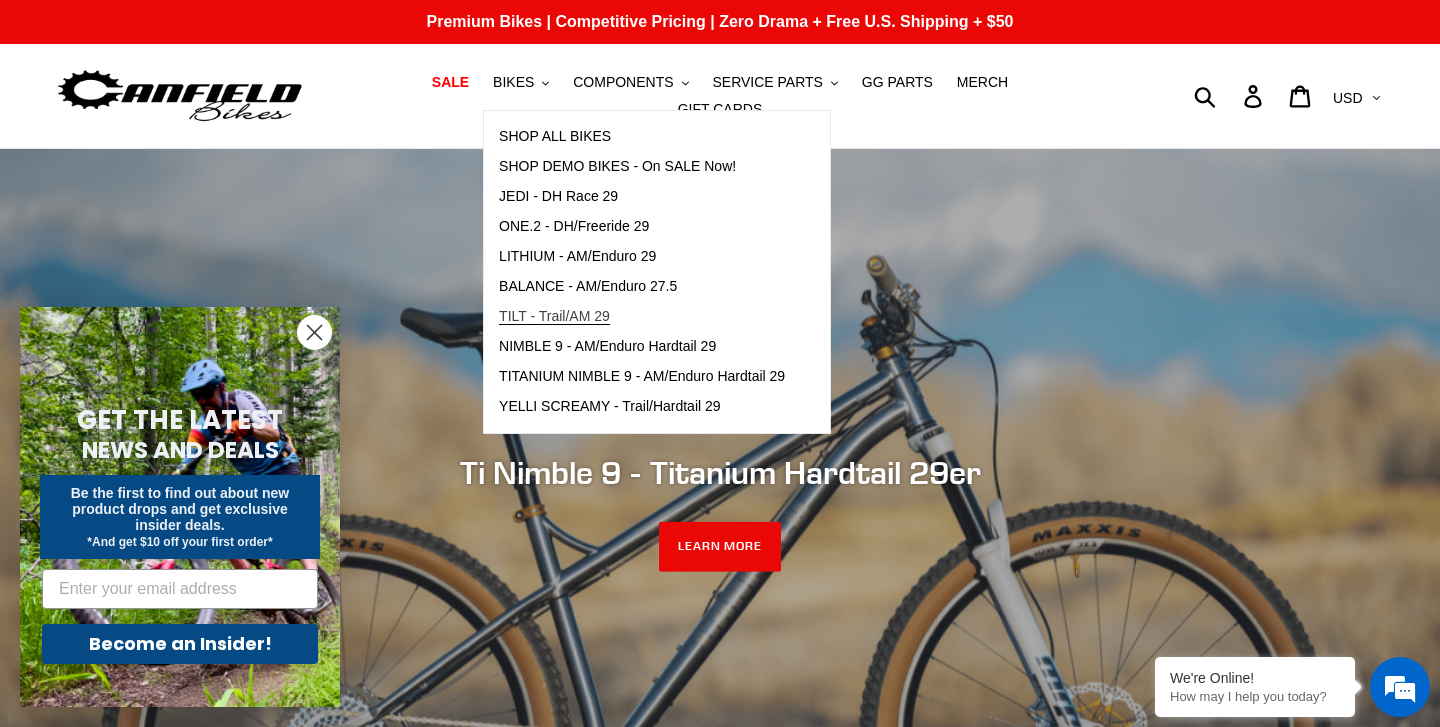 click on "TILT - Trail/AM 29" at bounding box center (554, 316) 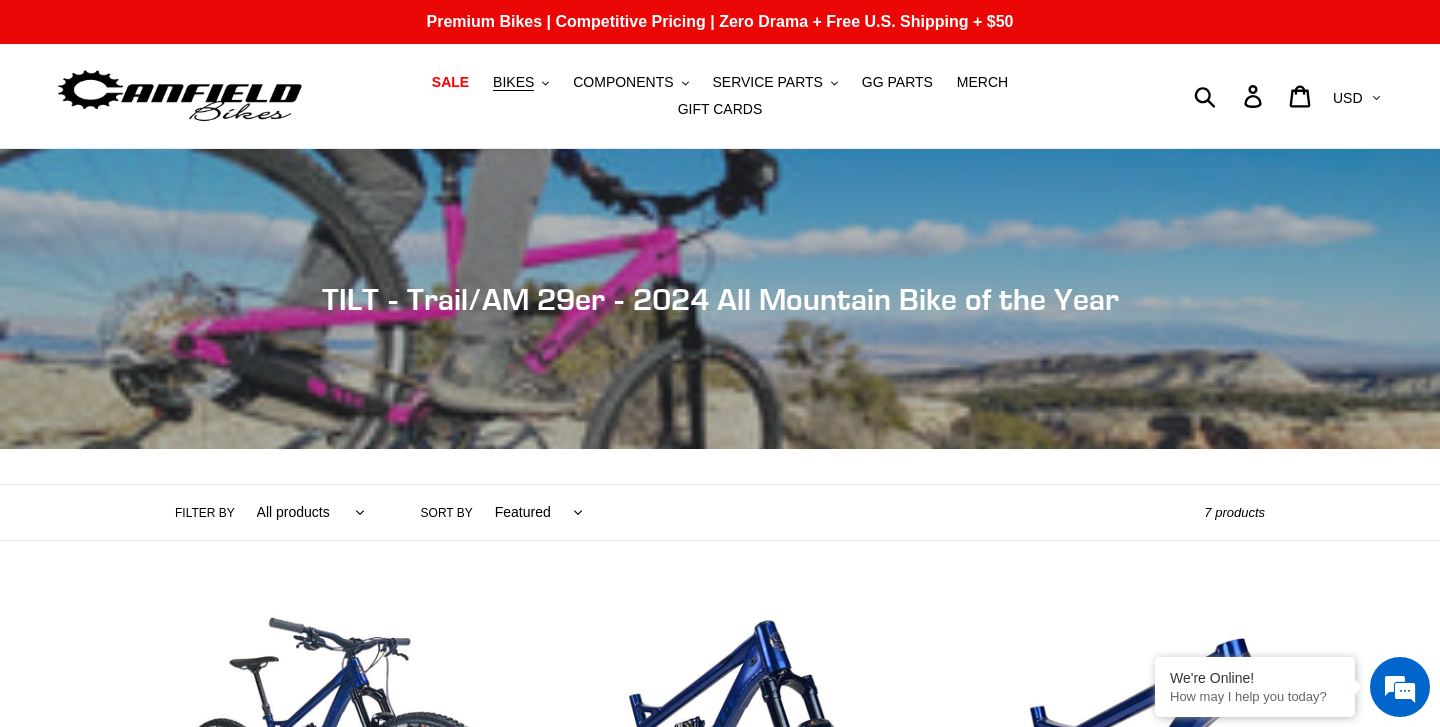 scroll, scrollTop: 0, scrollLeft: 0, axis: both 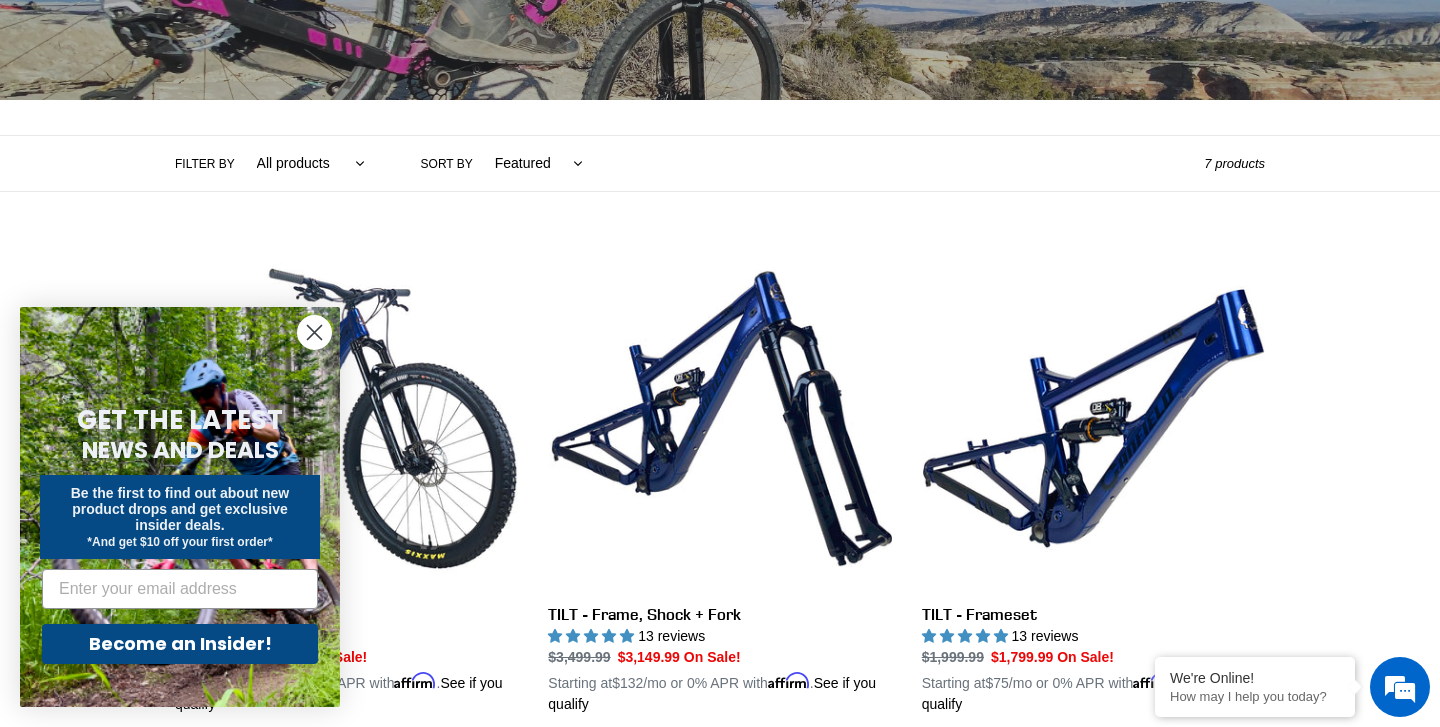 click 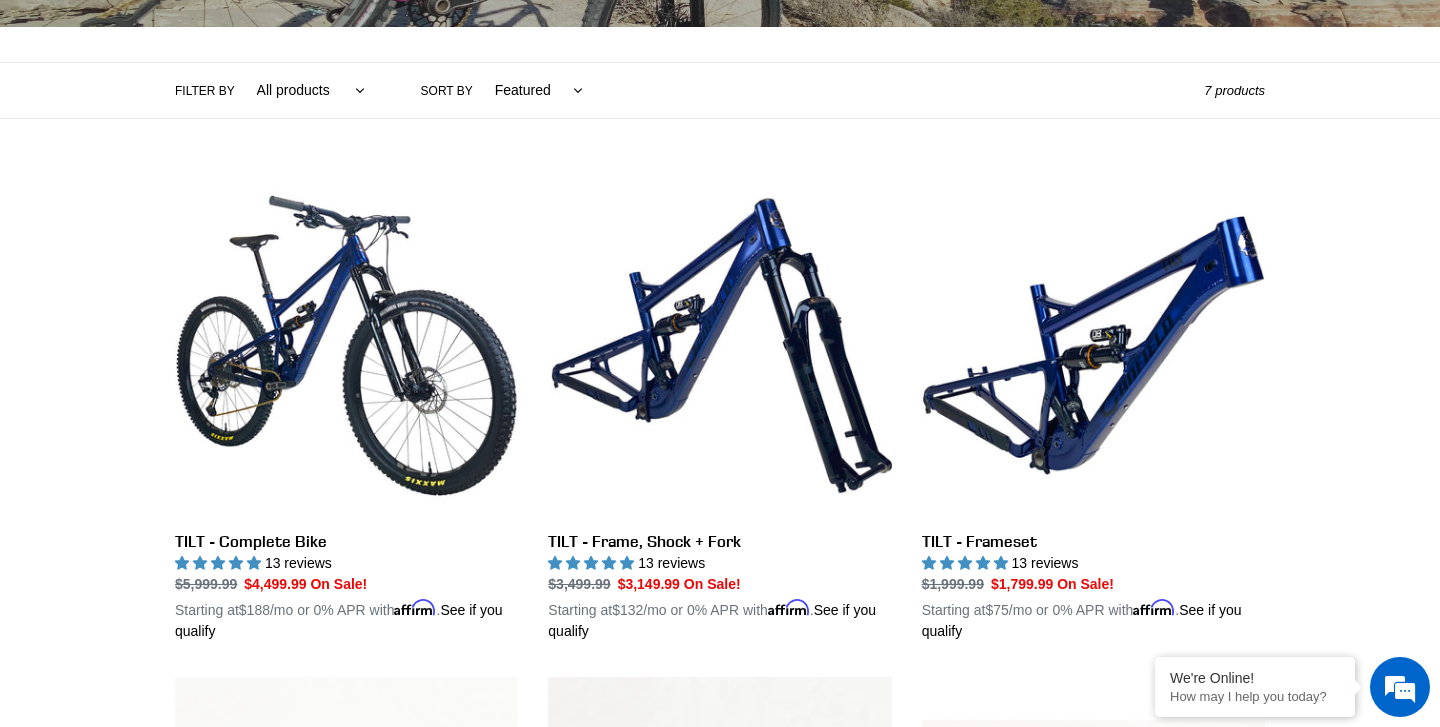 scroll, scrollTop: 424, scrollLeft: 0, axis: vertical 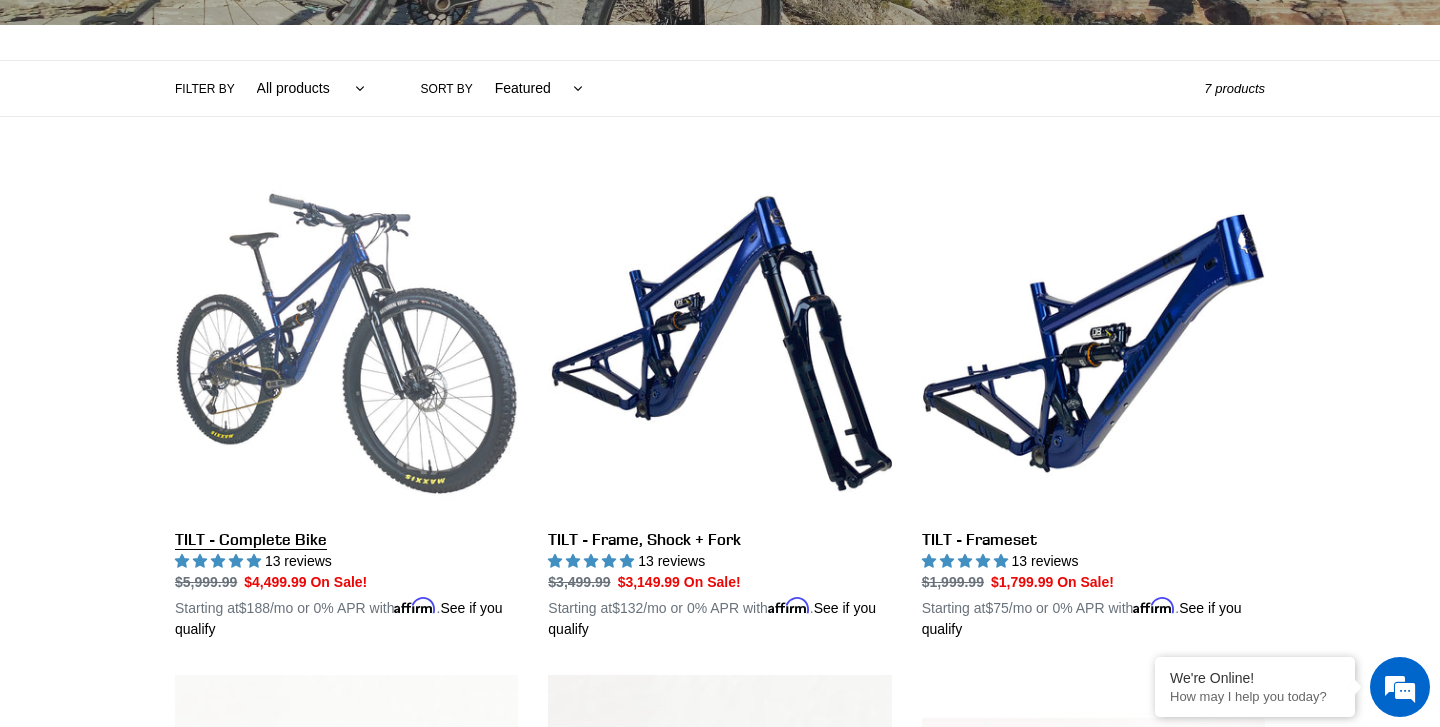 click on "TILT - Complete Bike" at bounding box center (346, 406) 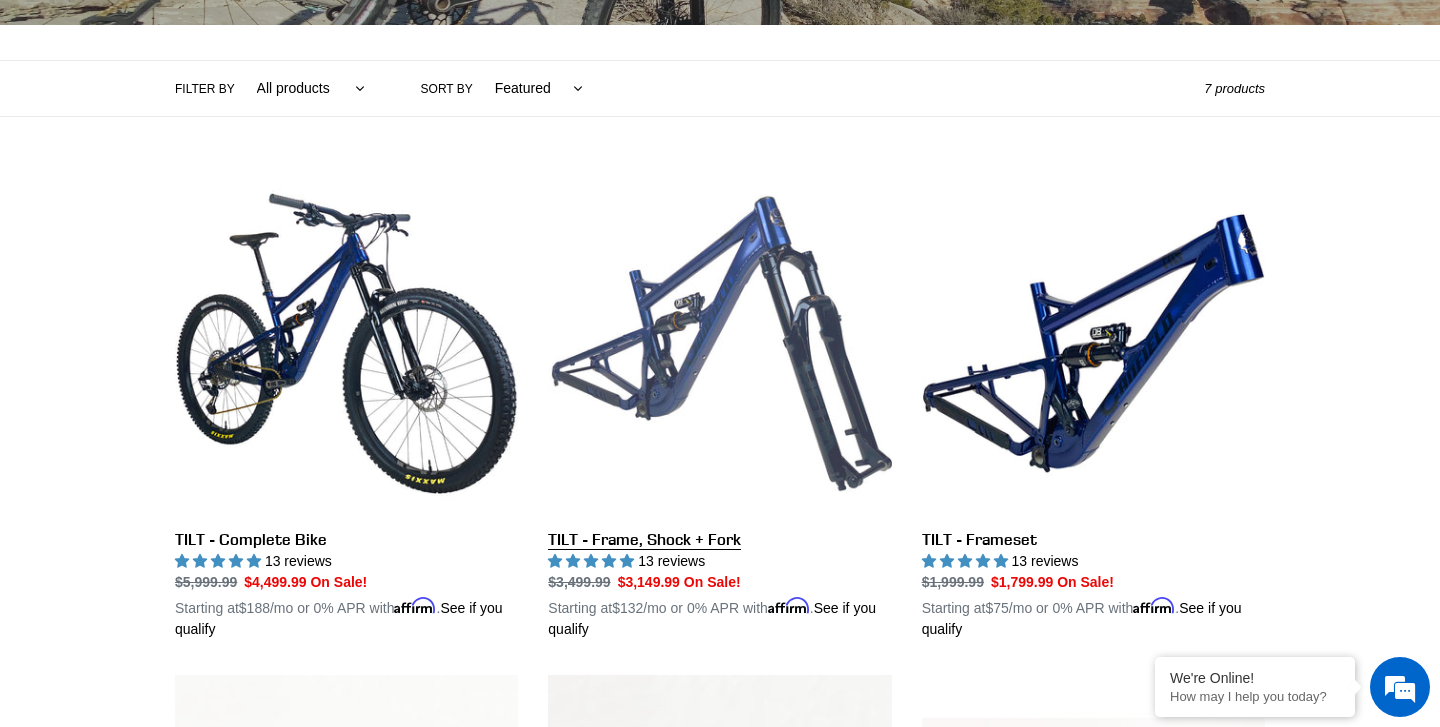 click on "TILT - Frame, Shock + Fork" at bounding box center [719, 406] 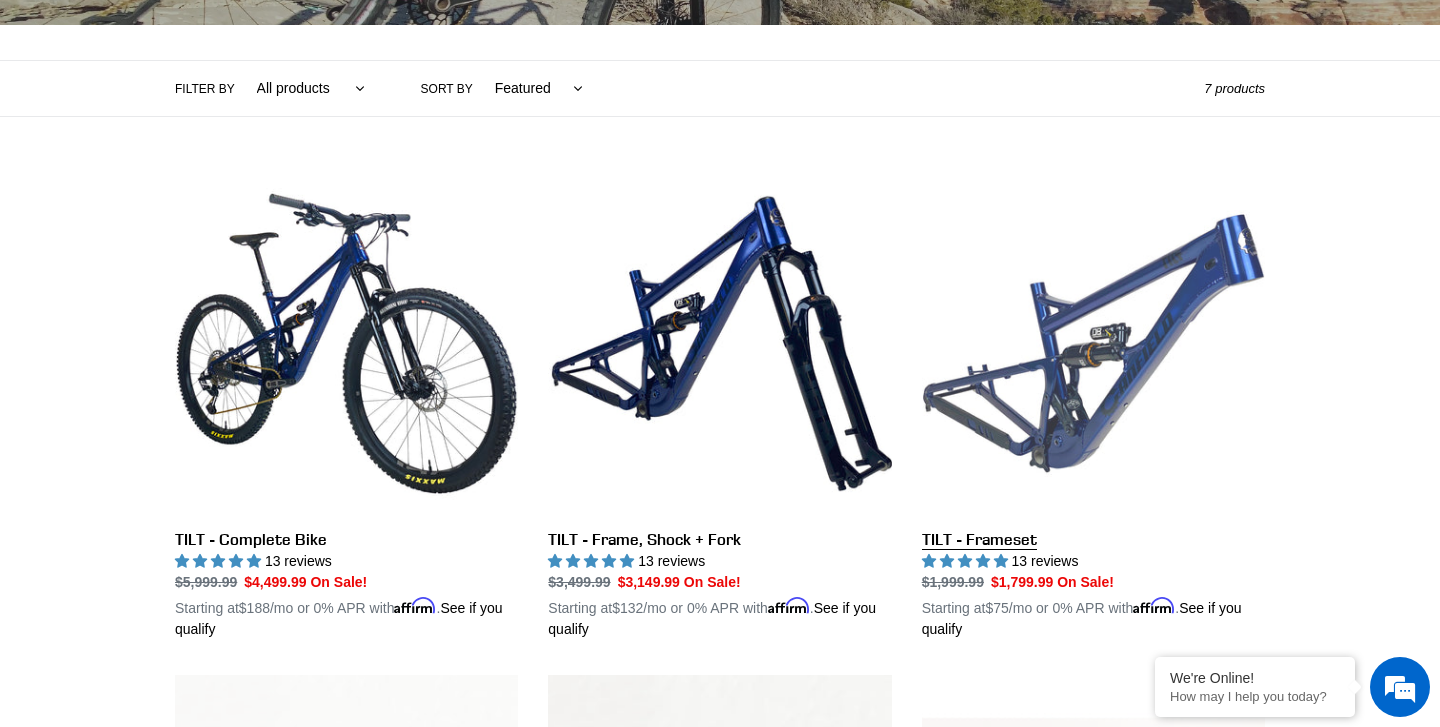 click on "TILT - Frameset" at bounding box center [1093, 406] 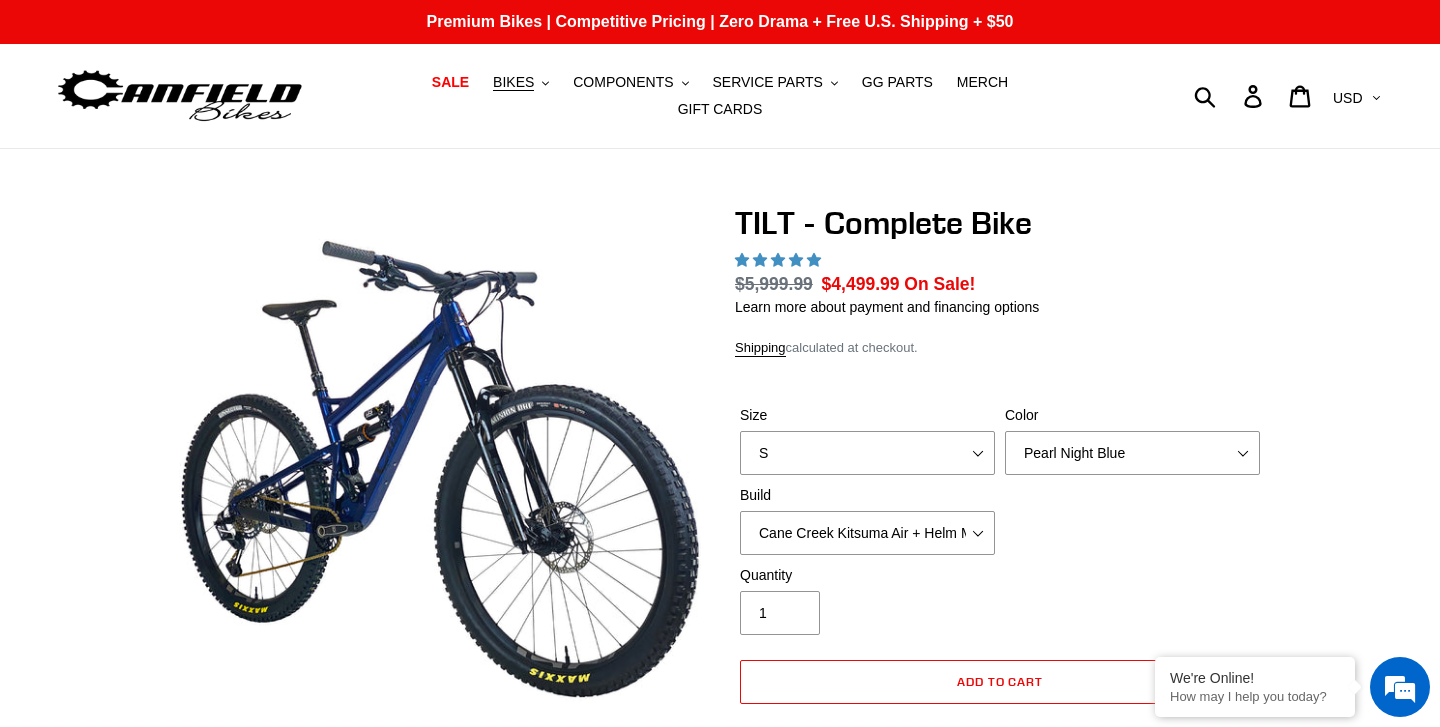 scroll, scrollTop: 0, scrollLeft: 0, axis: both 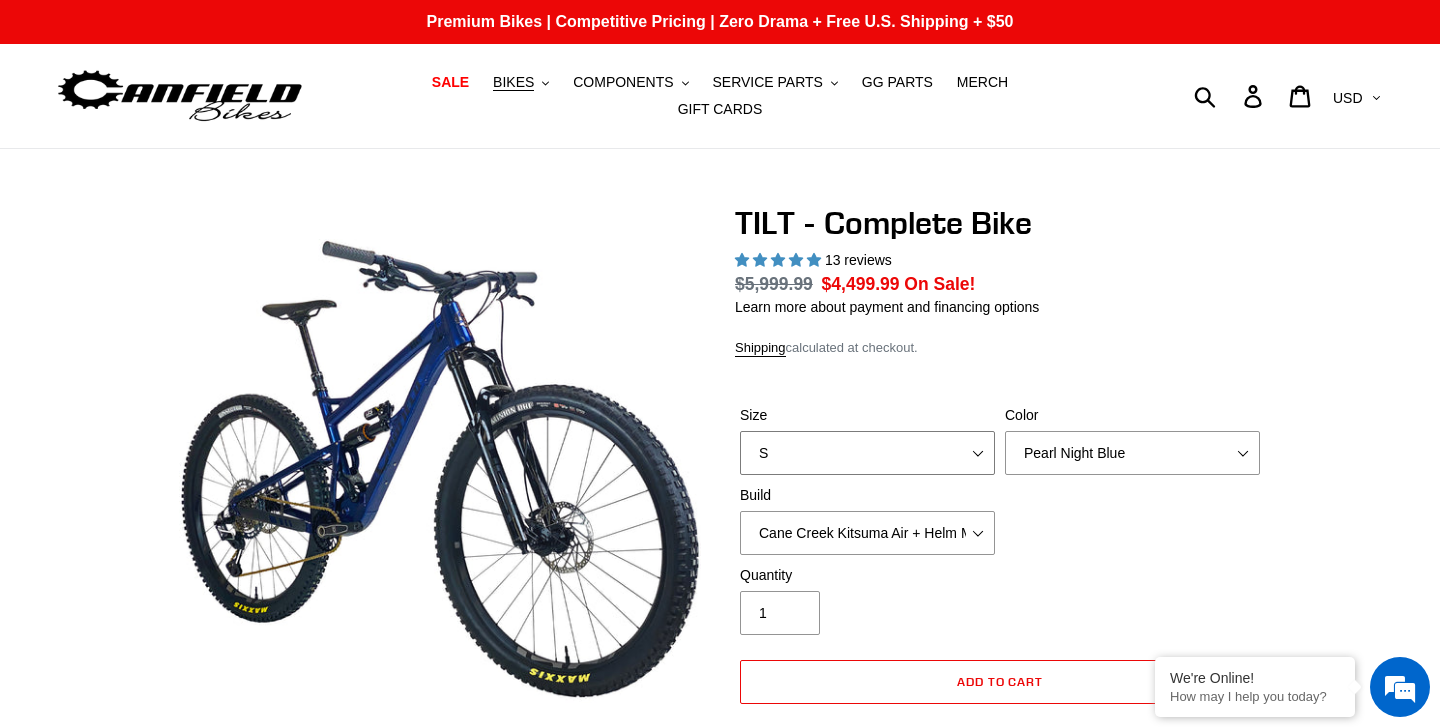 select on "highest-rating" 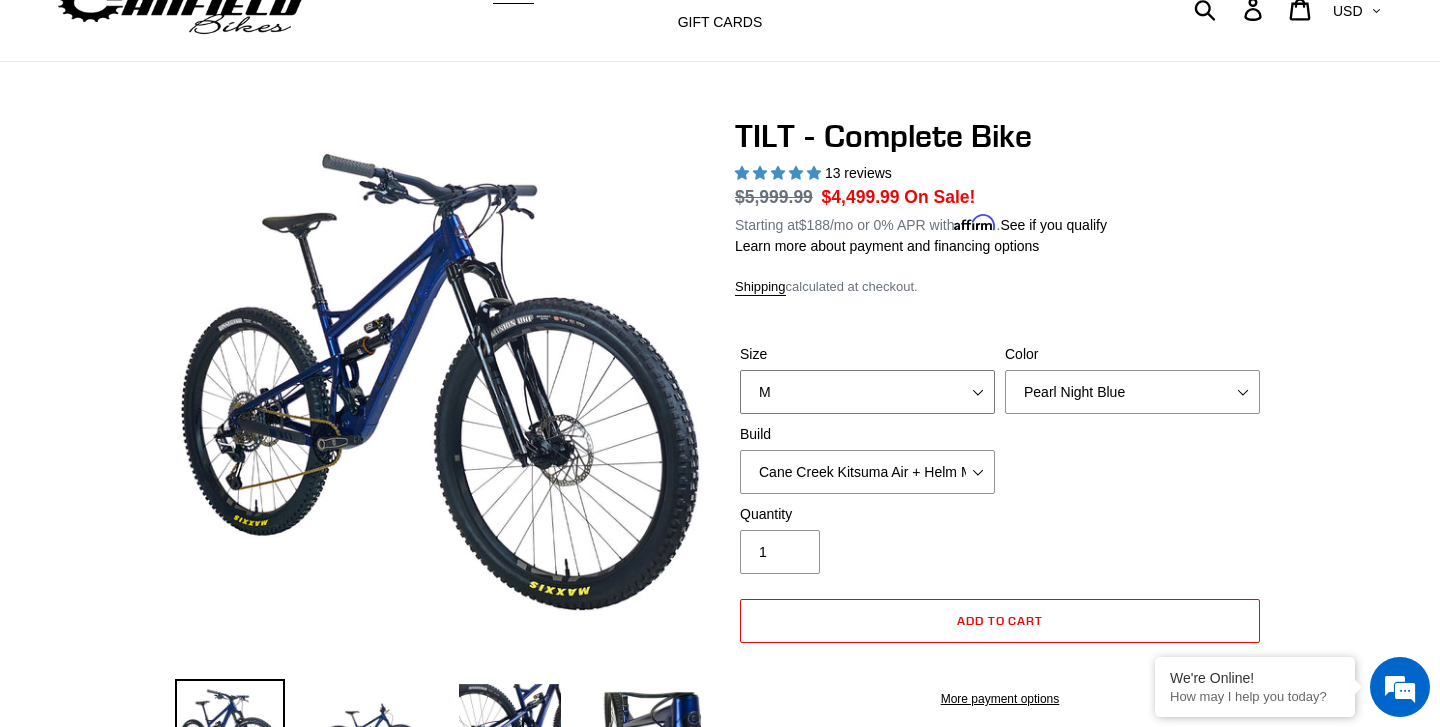 scroll, scrollTop: 88, scrollLeft: 0, axis: vertical 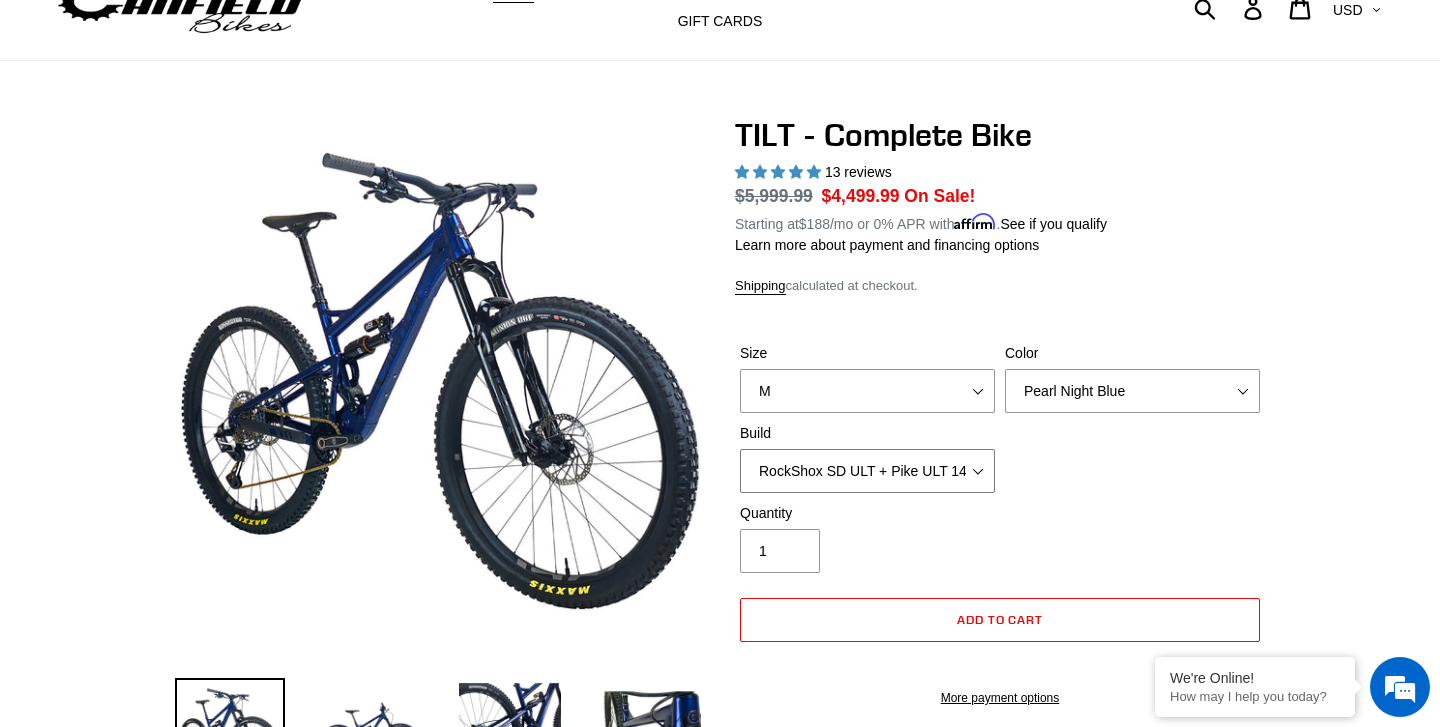 select on "Cane Creek Kitsuma Air + Helm MKII 140 + SRAM GX" 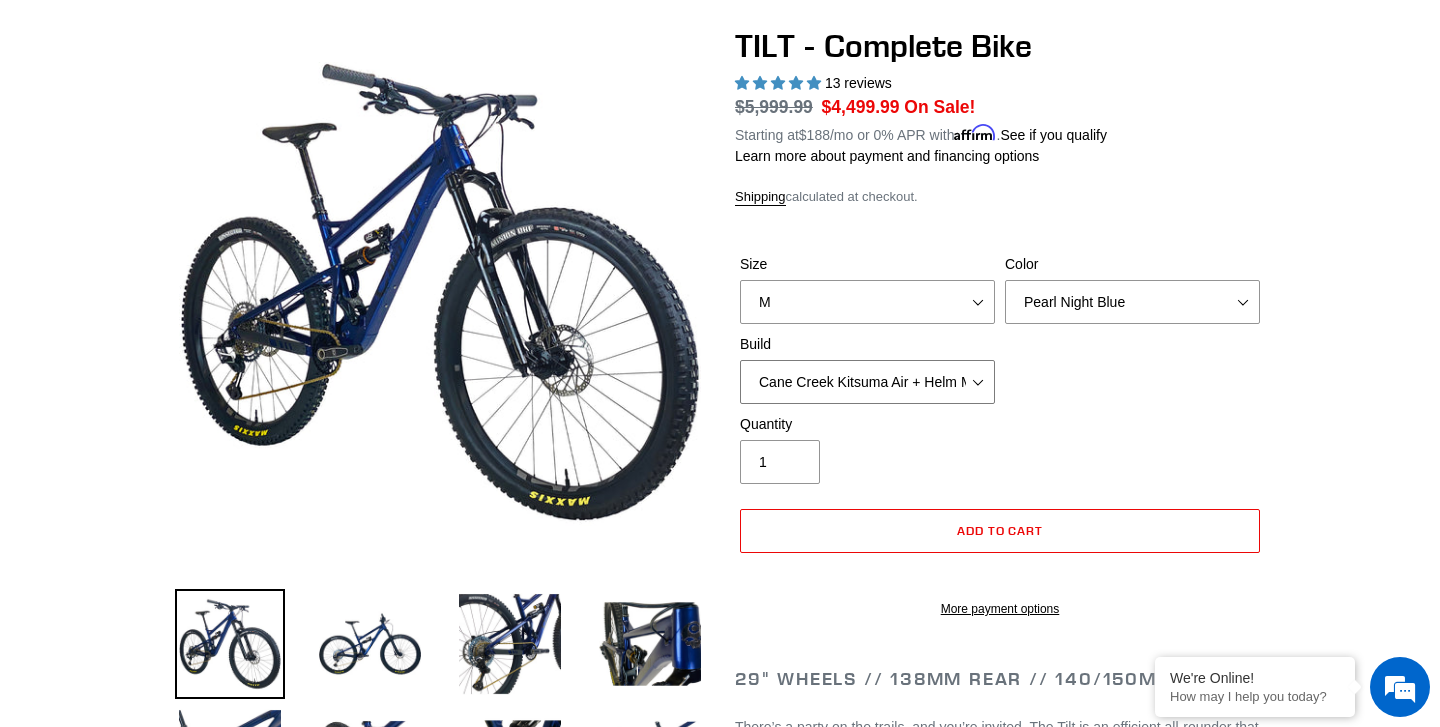 scroll, scrollTop: 171, scrollLeft: 0, axis: vertical 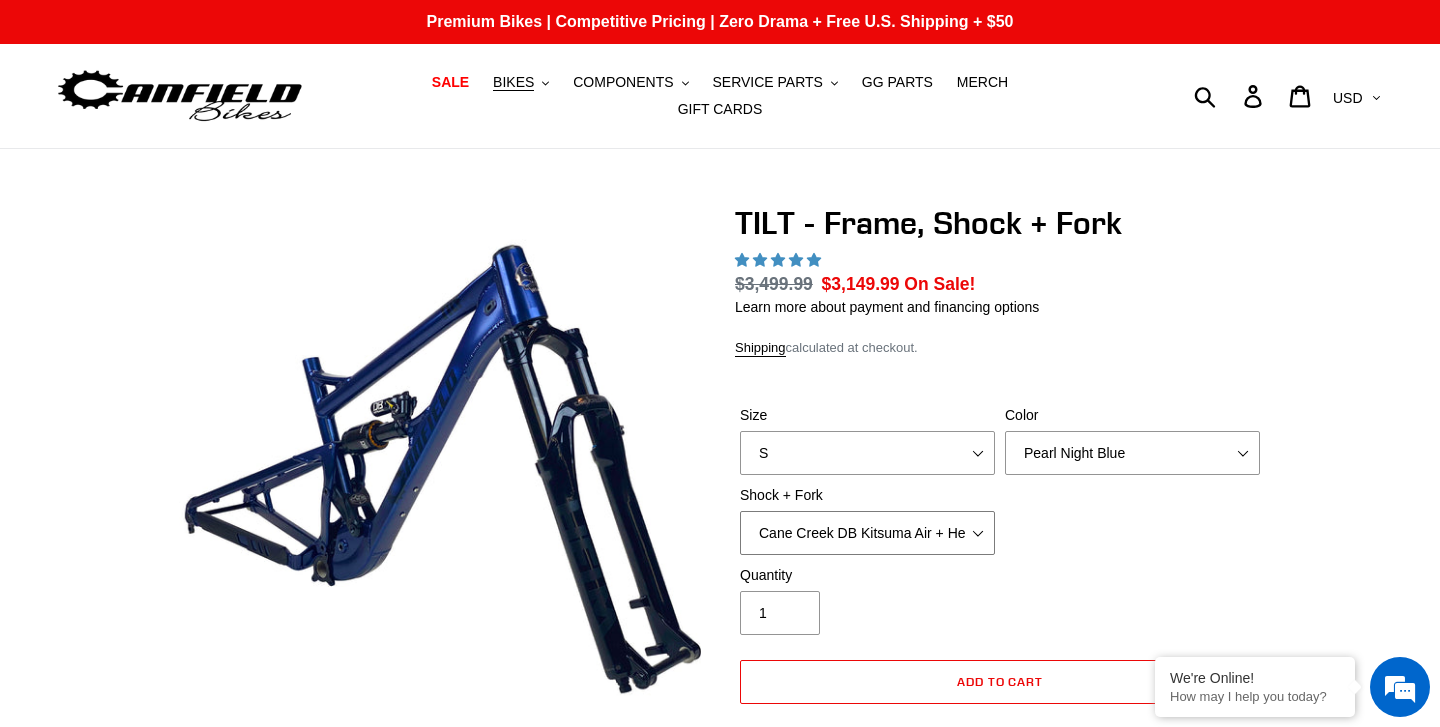 click on "Cane Creek DB Kitsuma Air + Helm MKII 140mm
Cane Creek DB Kitsuma Air + Fox 36 SL Factory Grip X 140mm
Fox Float X + Fox 36 Grip X Factory 150mm
EXT Storia V3-S + EXT Era V2.1" at bounding box center (867, 533) 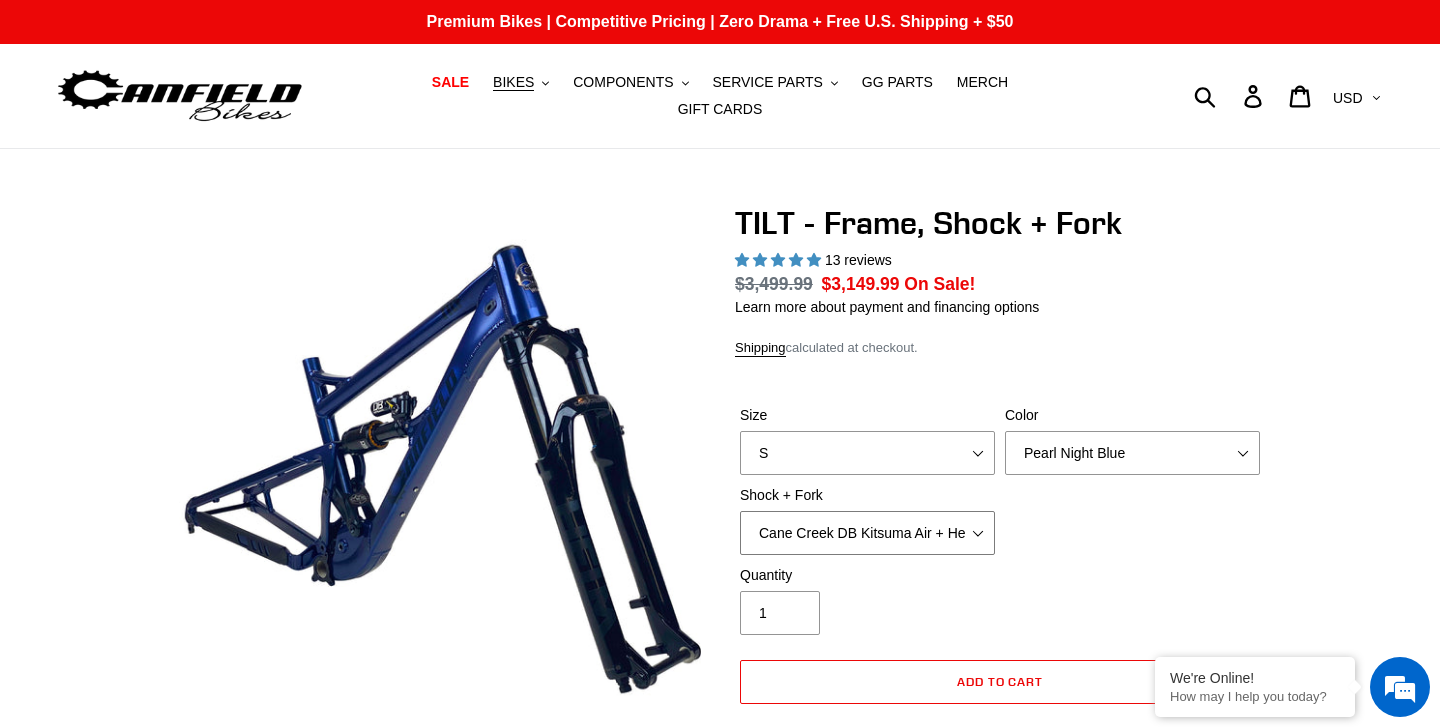 scroll, scrollTop: 0, scrollLeft: 0, axis: both 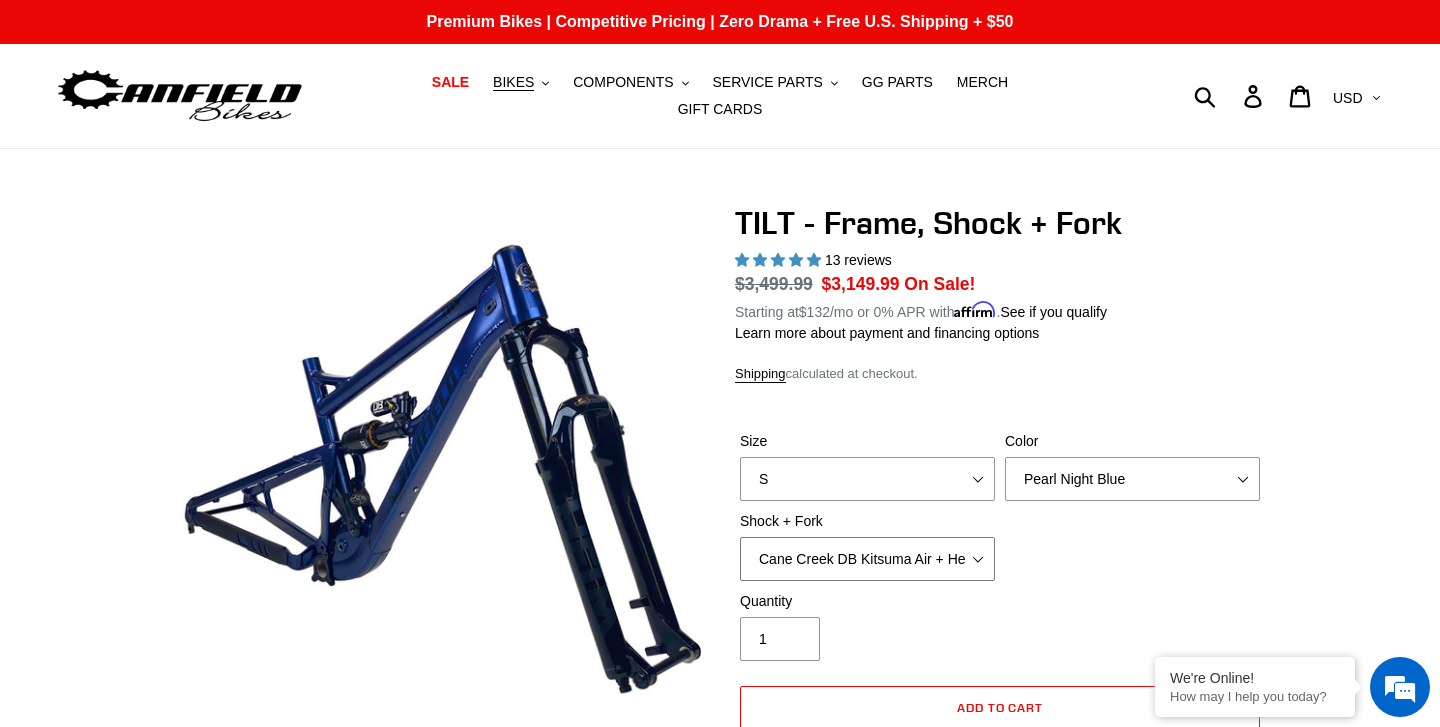 select on "Fox Float X + Fox 36 Grip X Factory 150mm" 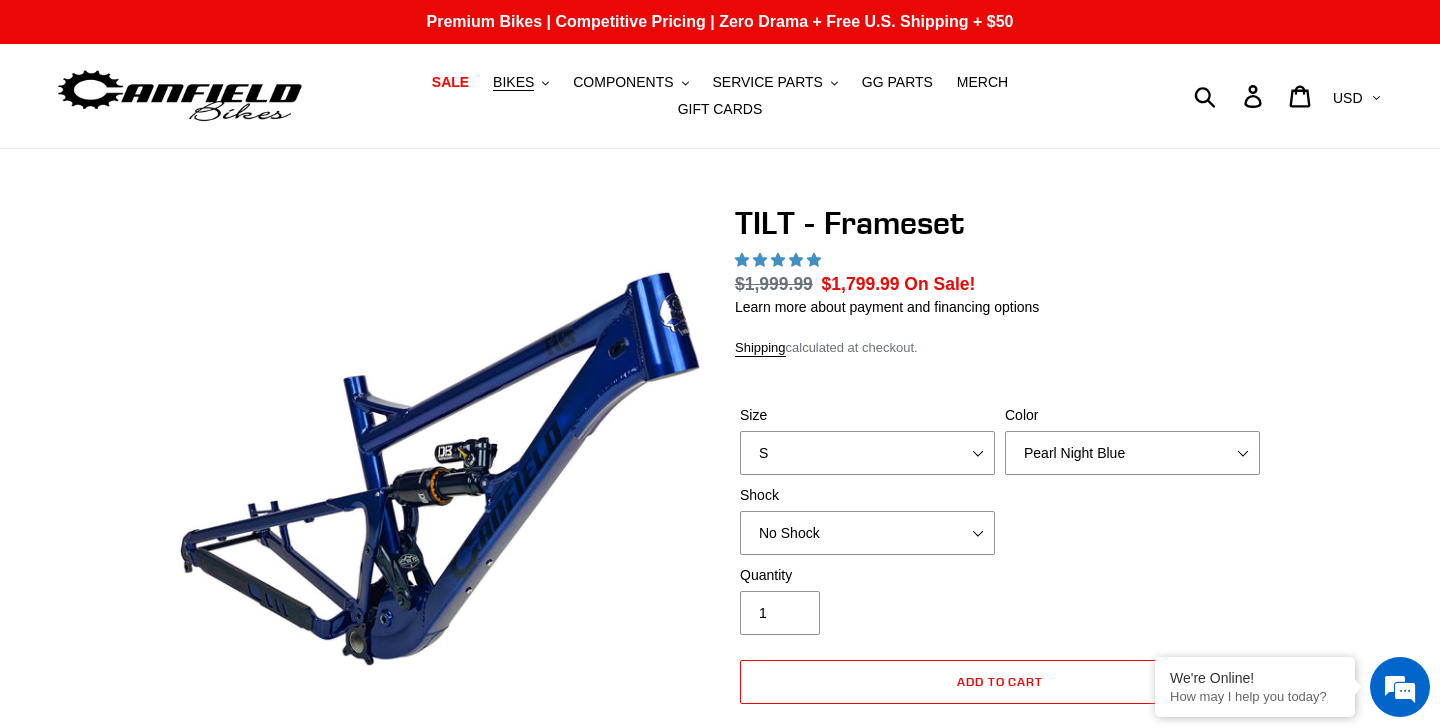 scroll, scrollTop: 0, scrollLeft: 0, axis: both 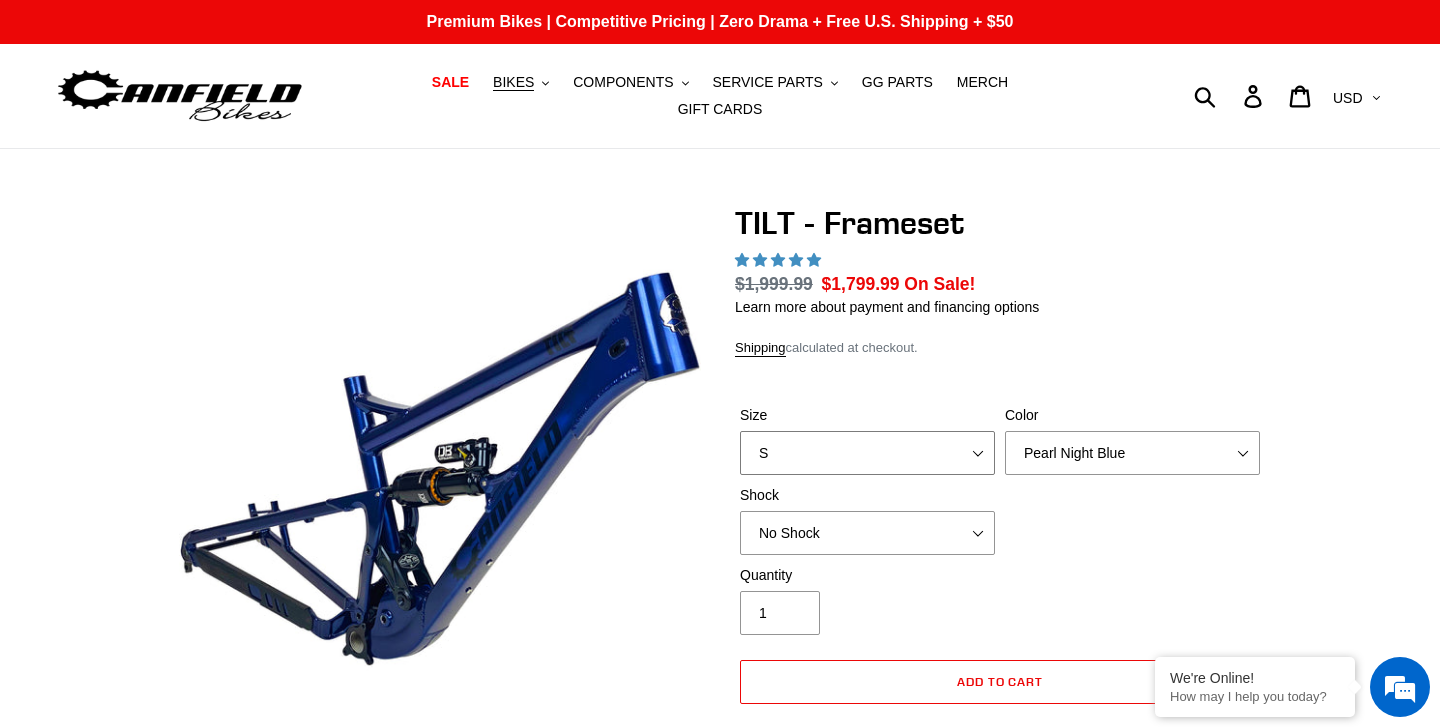 click on "S
M
L
XL" at bounding box center [867, 453] 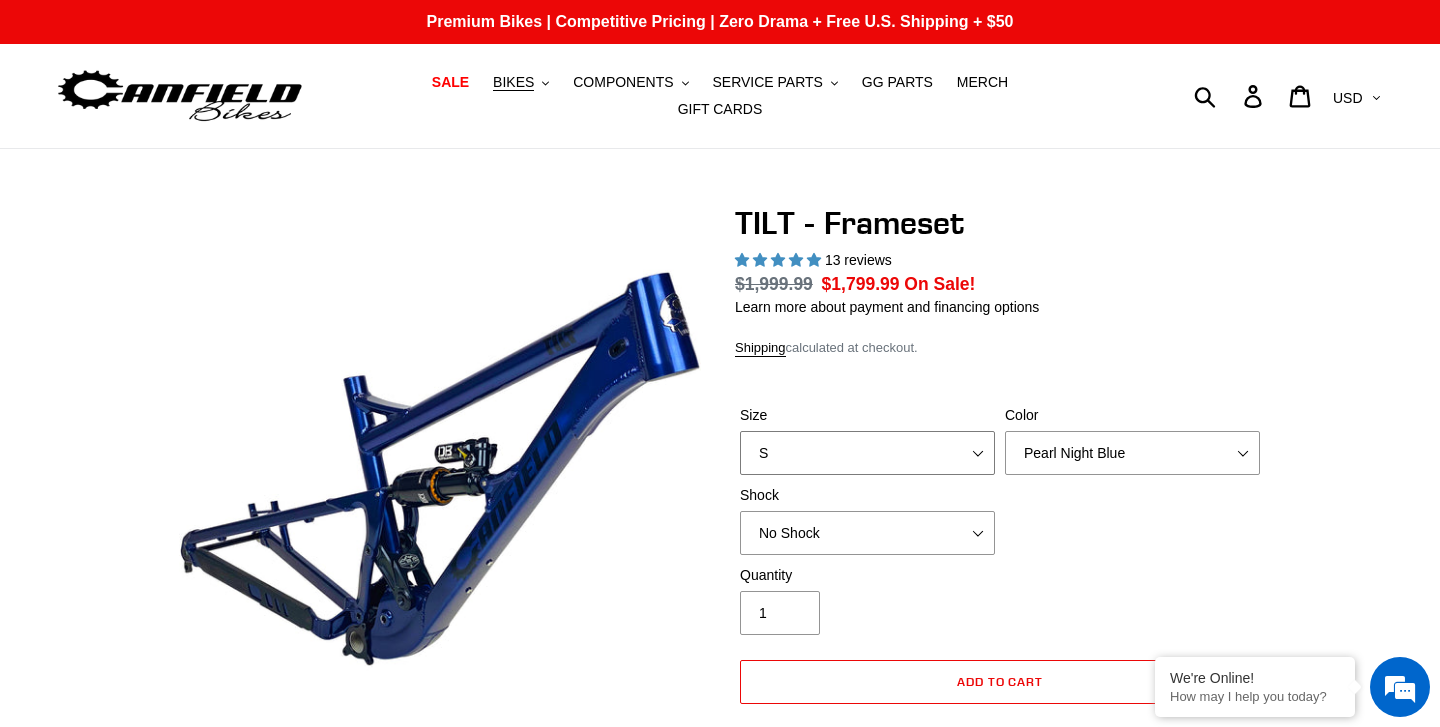 scroll, scrollTop: 0, scrollLeft: 0, axis: both 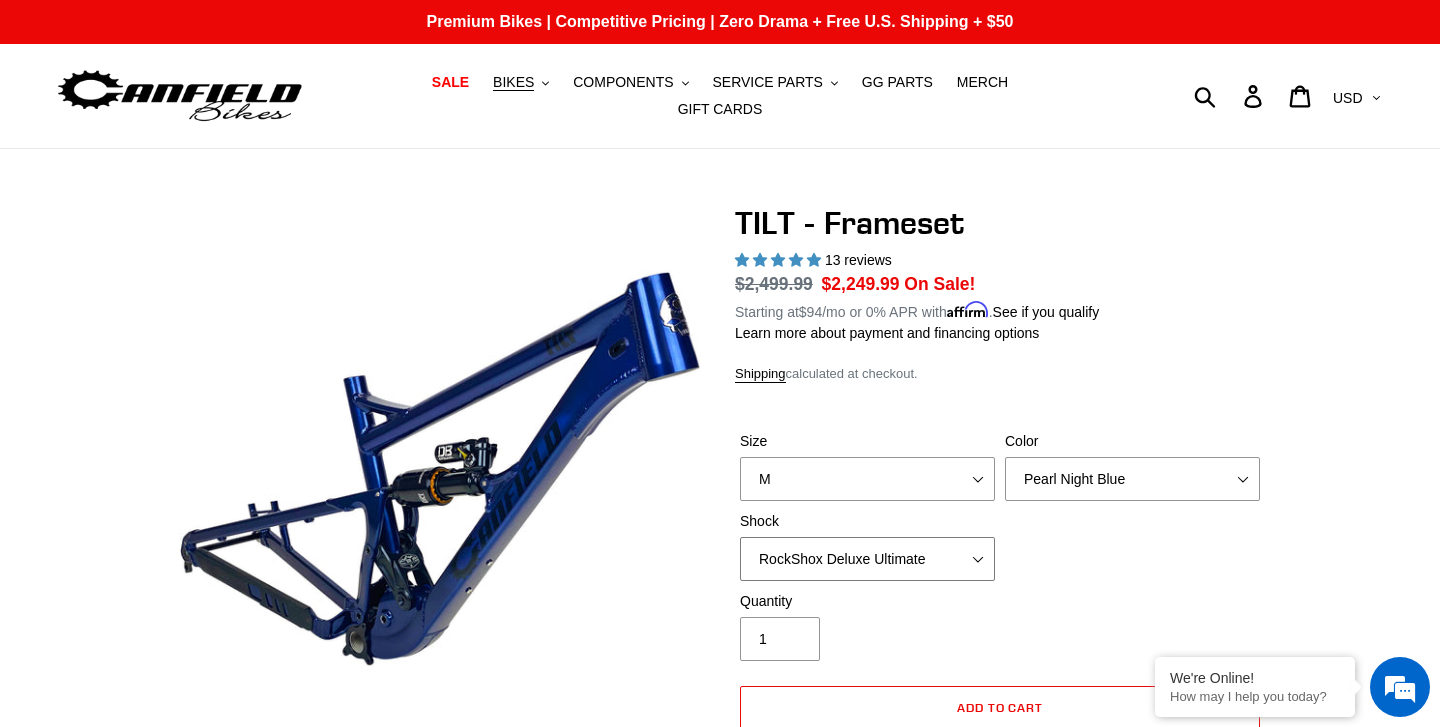 select on "Cane Creek DB Kitsuma Air" 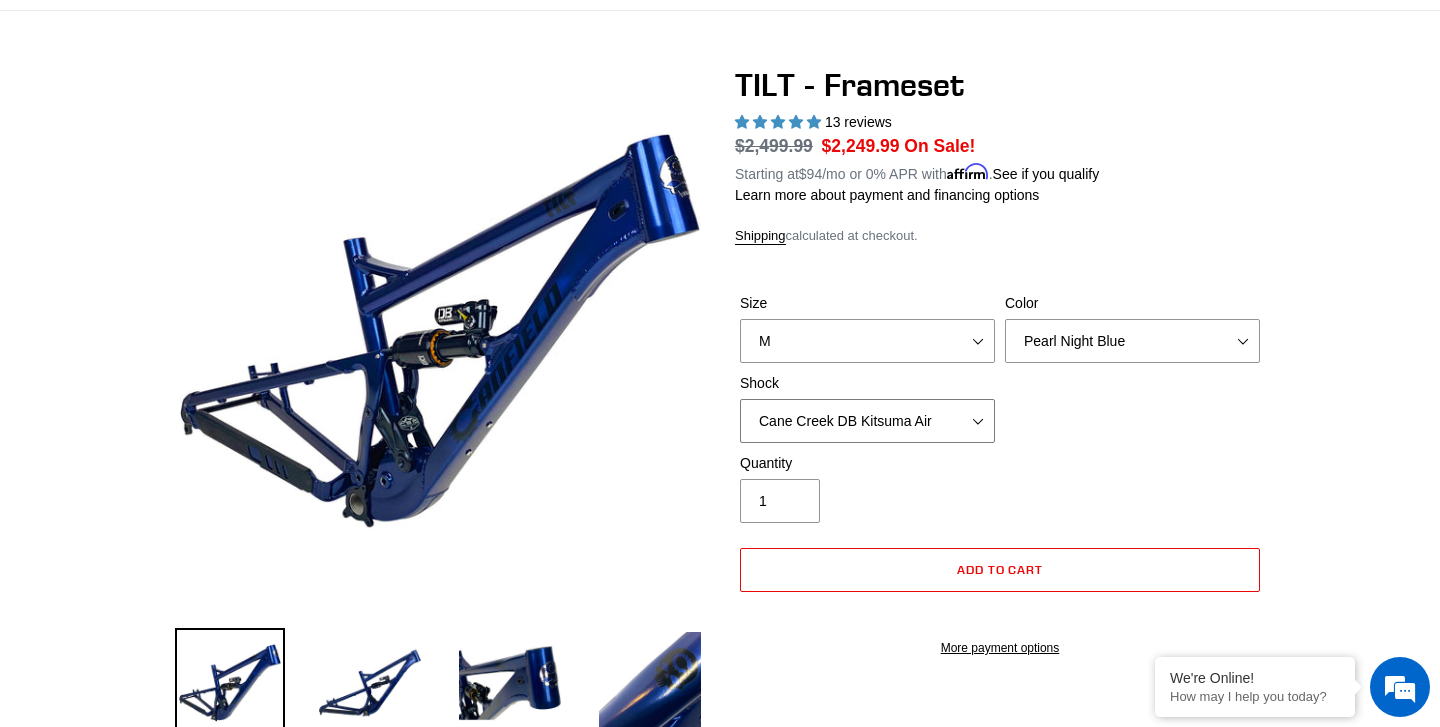 scroll, scrollTop: 142, scrollLeft: 0, axis: vertical 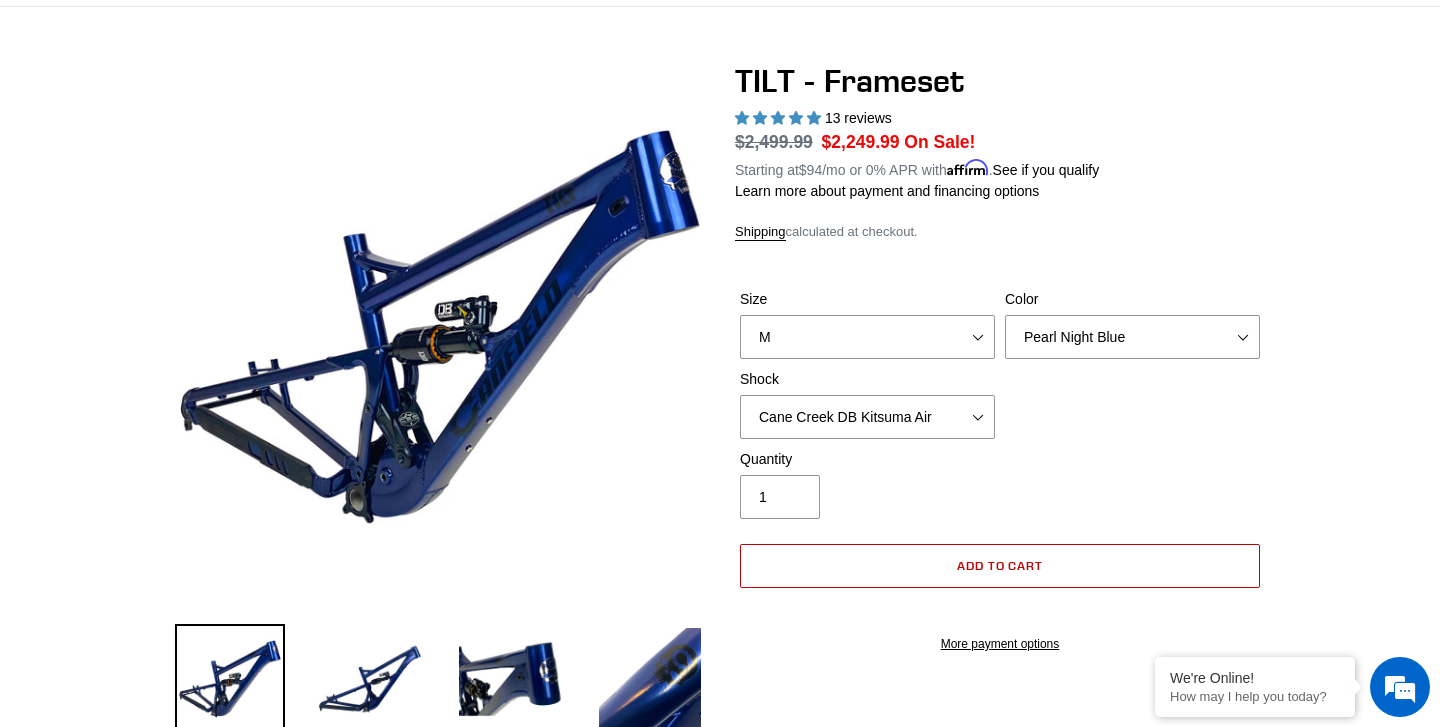 click on "Add to cart" at bounding box center (1000, 566) 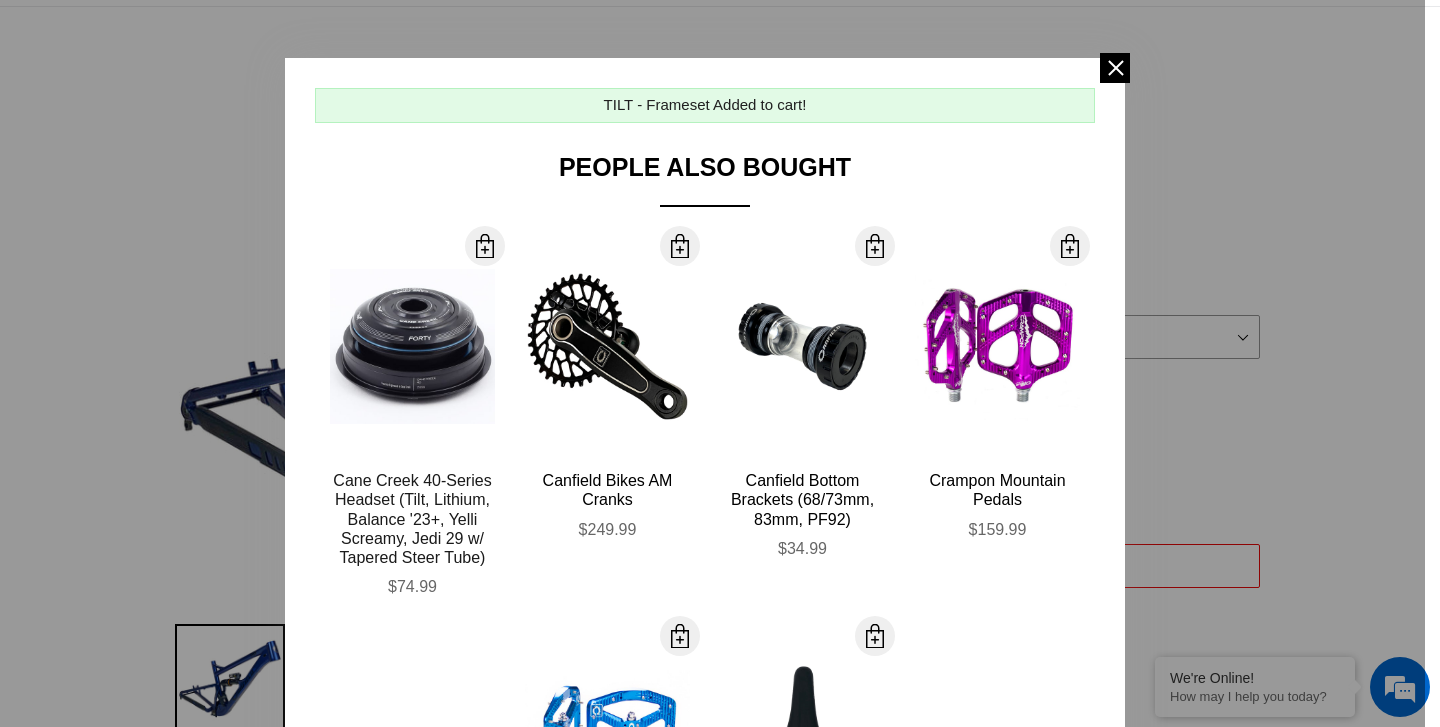 click on "Cane Creek 40-Series Headset (Tilt, Lithium, Balance '23+, Yelli Screamy, Jedi 29 w/ Tapered Steer Tube)" at bounding box center (412, 519) 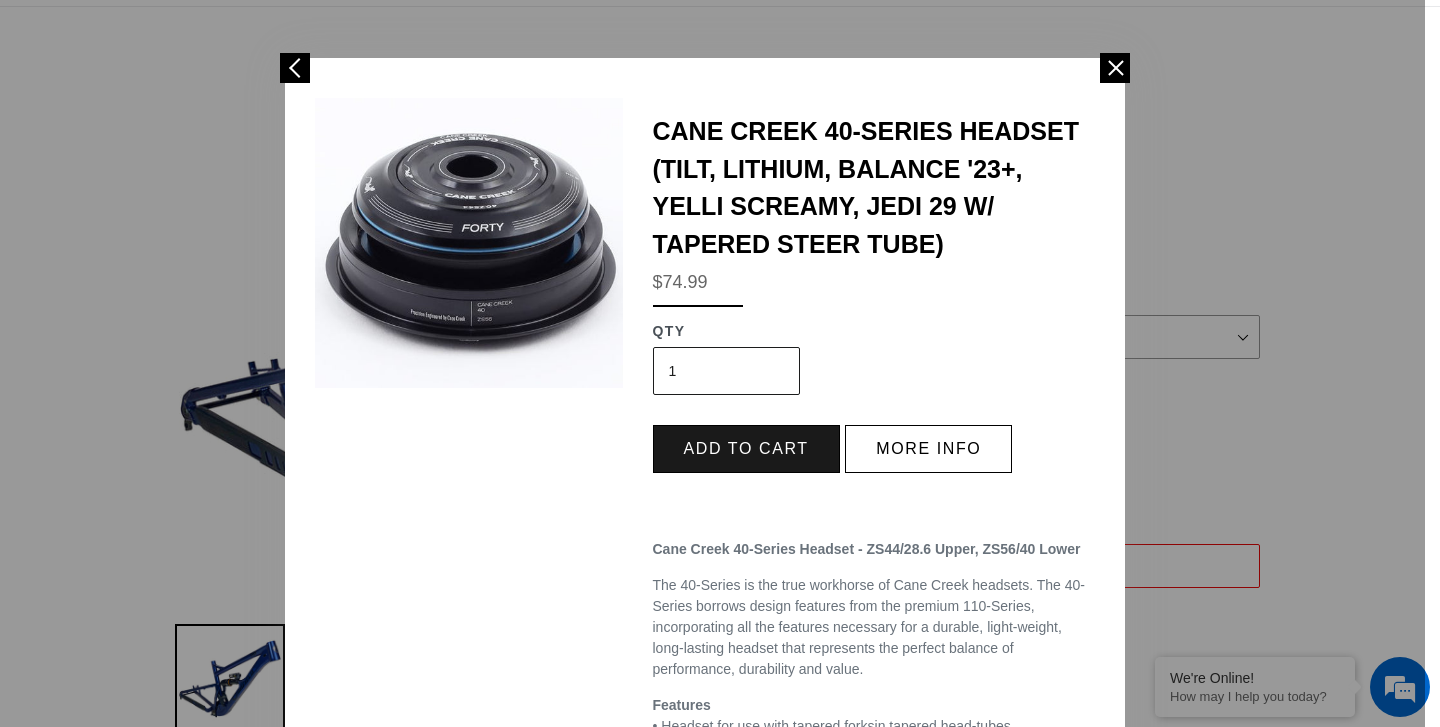 click on "Add to cart" at bounding box center (746, 449) 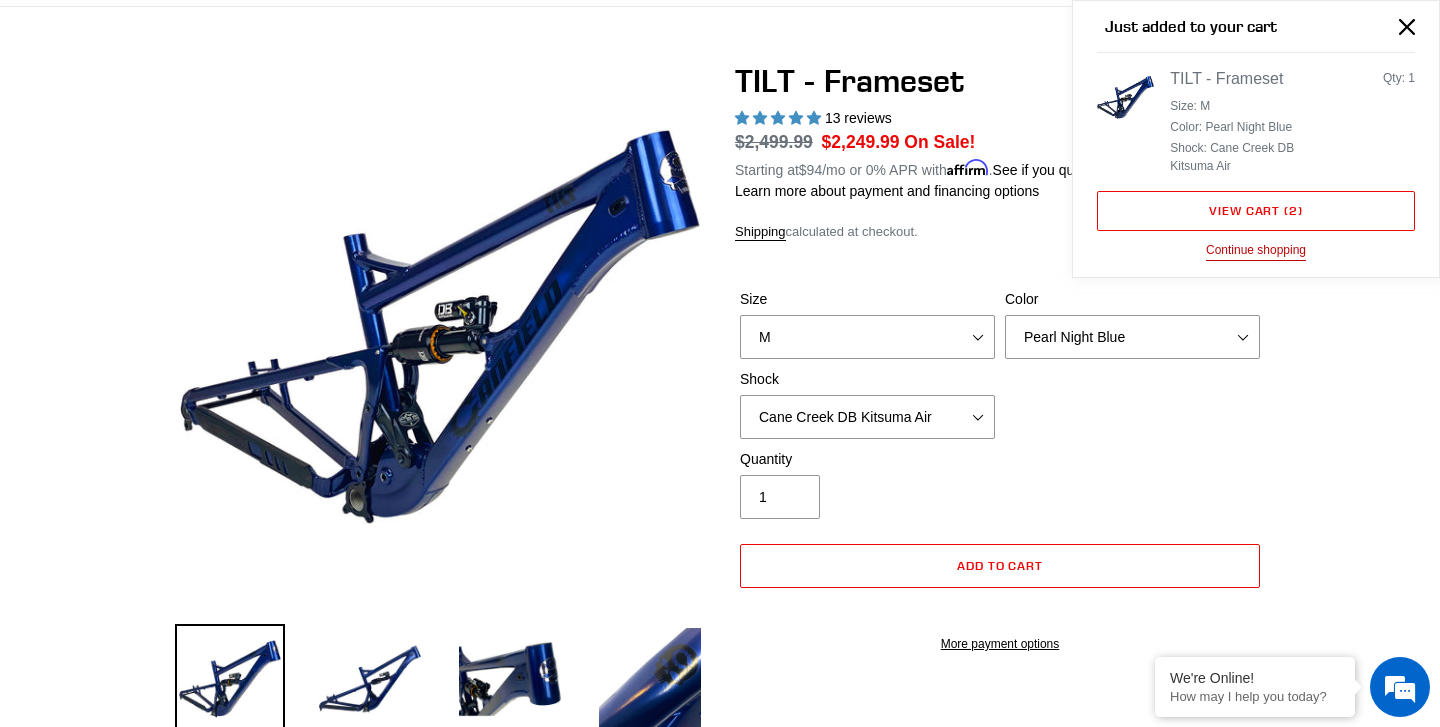 click on "Continue shopping" at bounding box center (1256, 251) 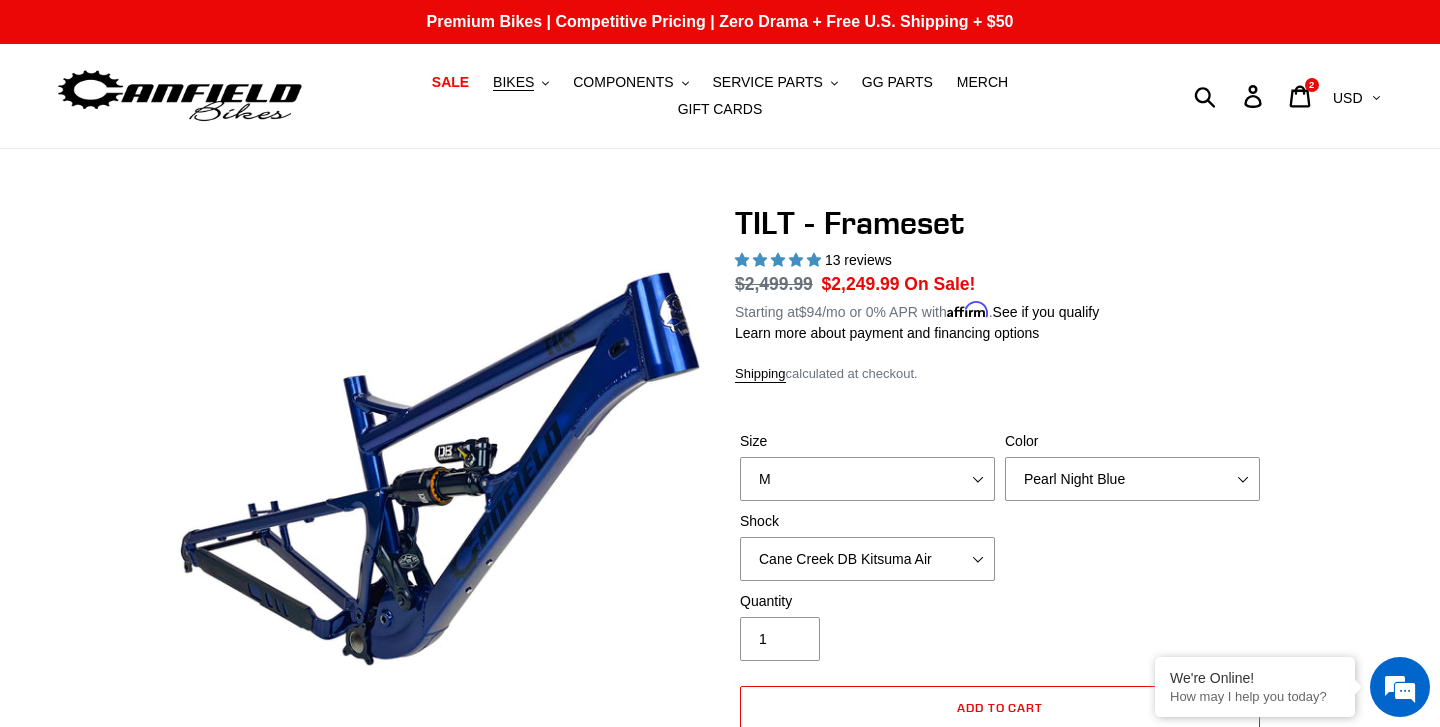 scroll, scrollTop: 0, scrollLeft: 0, axis: both 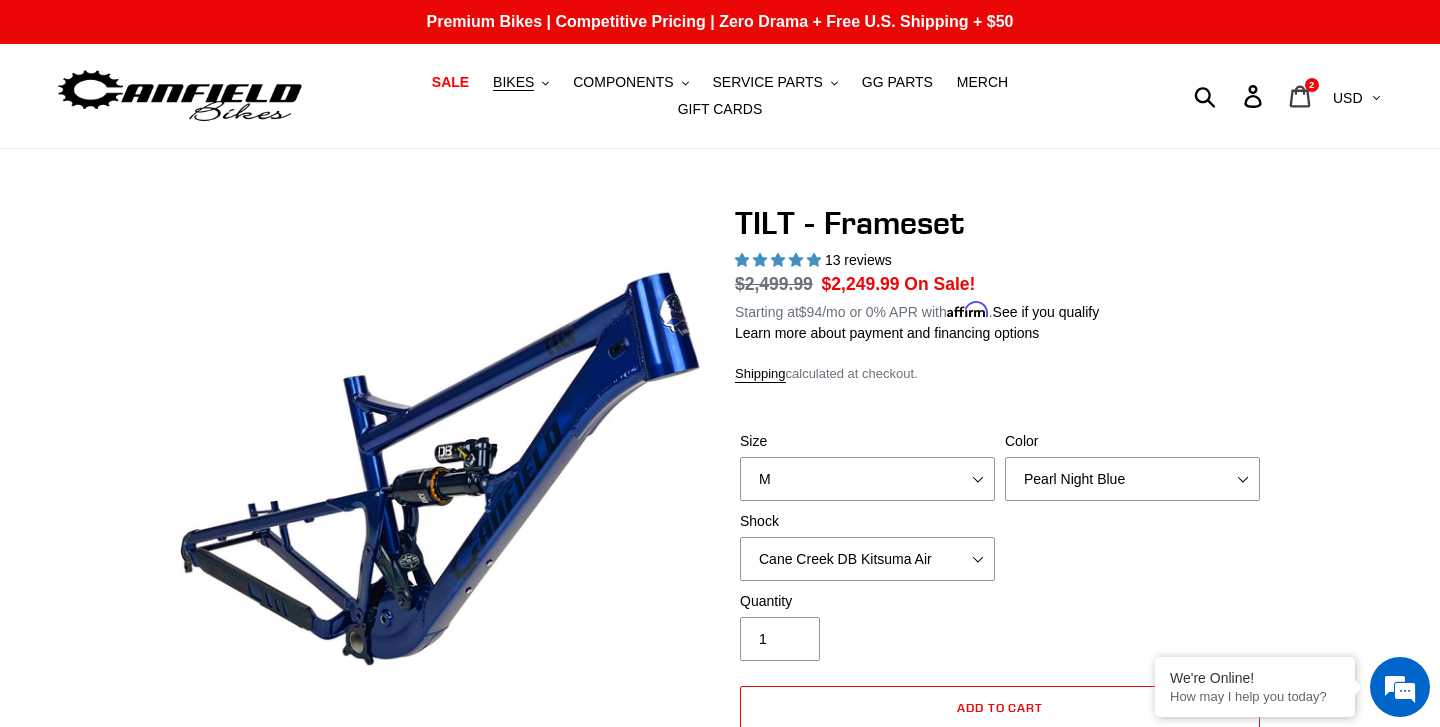 click 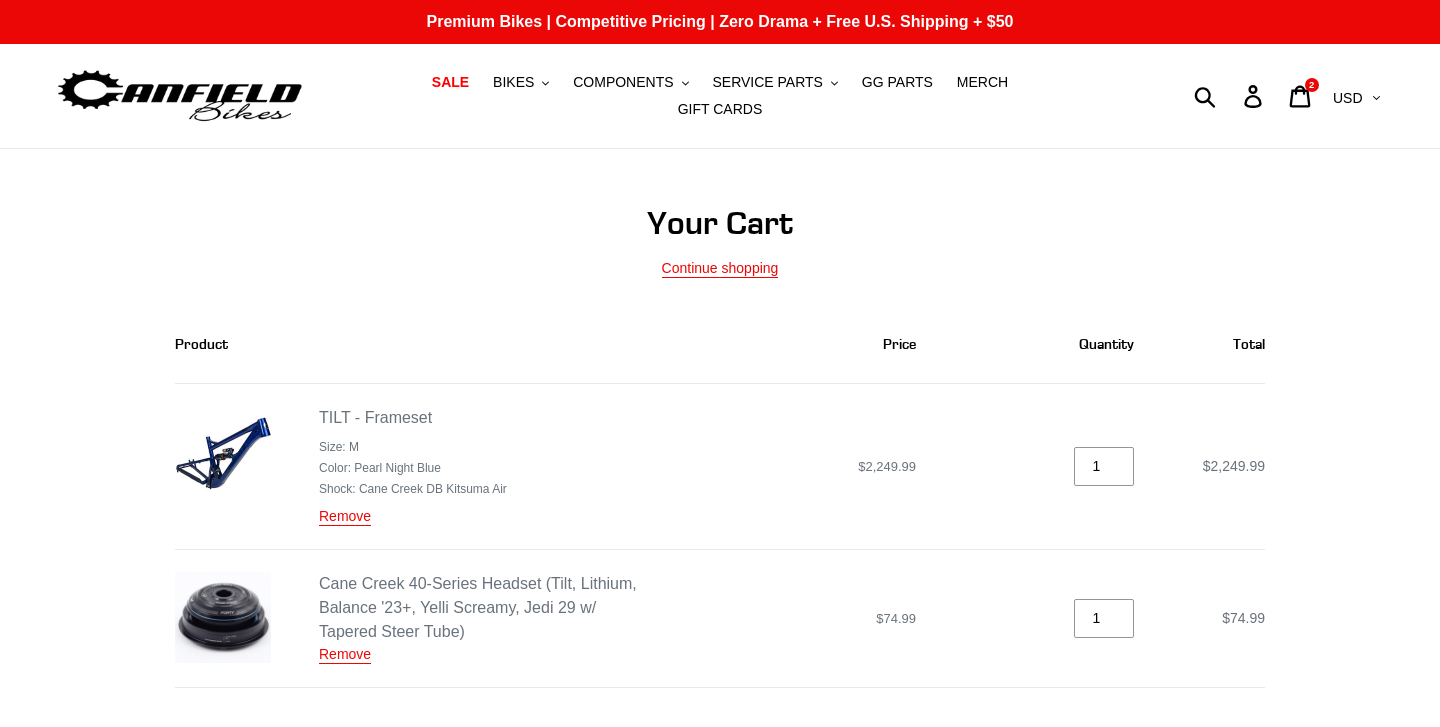 scroll, scrollTop: 0, scrollLeft: 0, axis: both 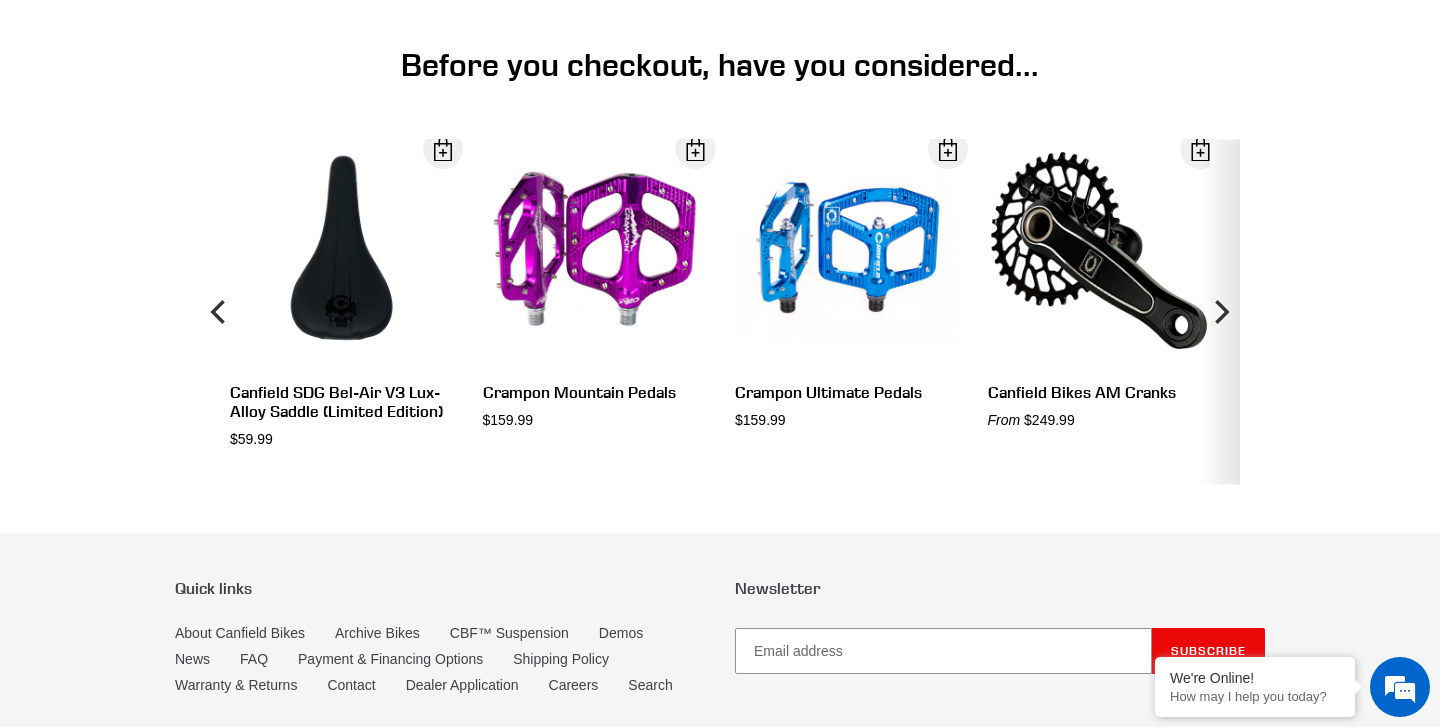 click 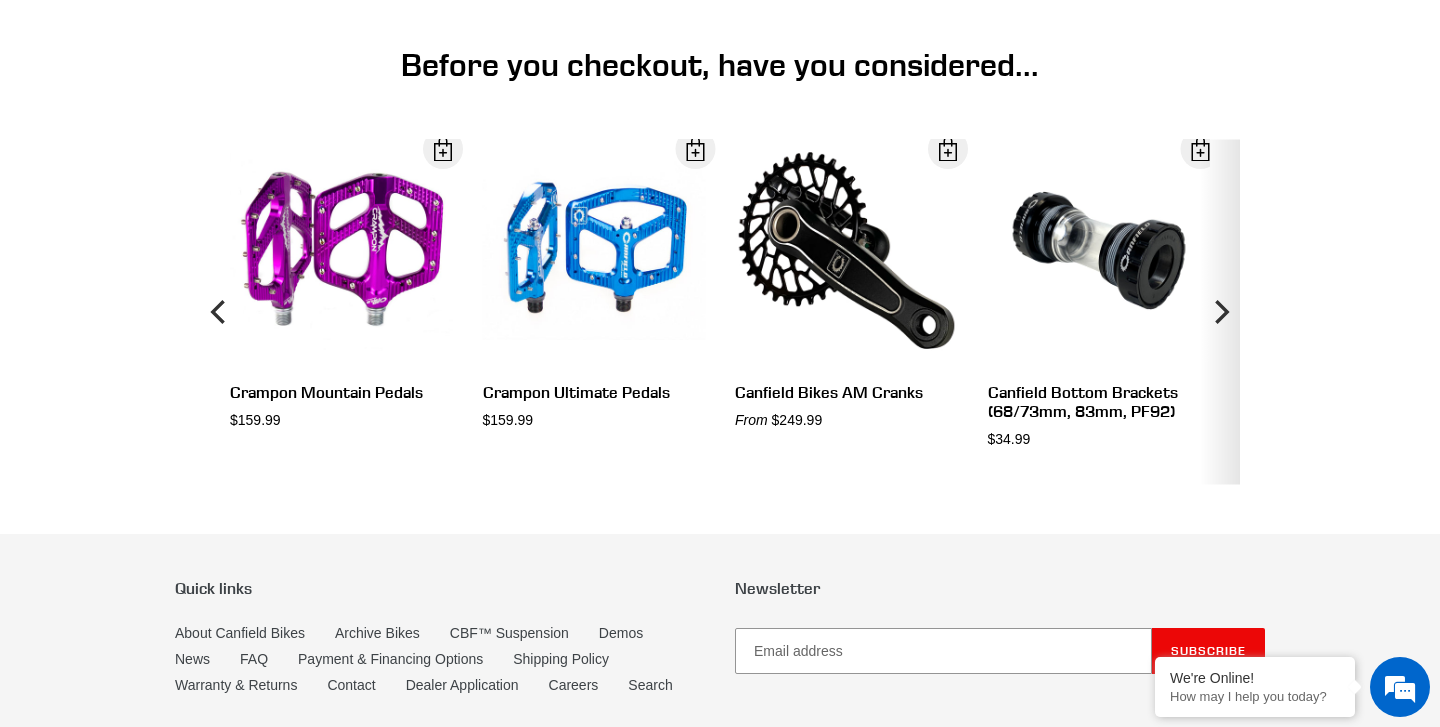 click 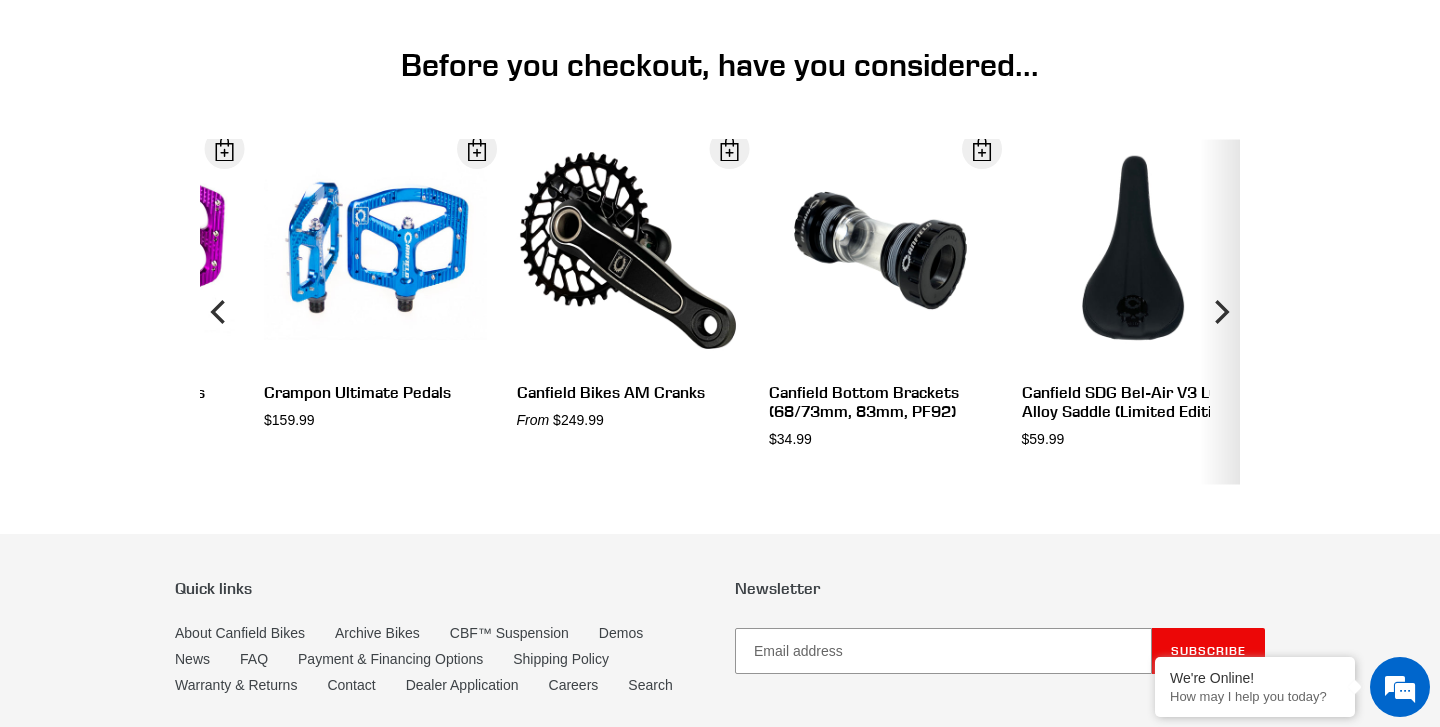 scroll, scrollTop: 0, scrollLeft: 0, axis: both 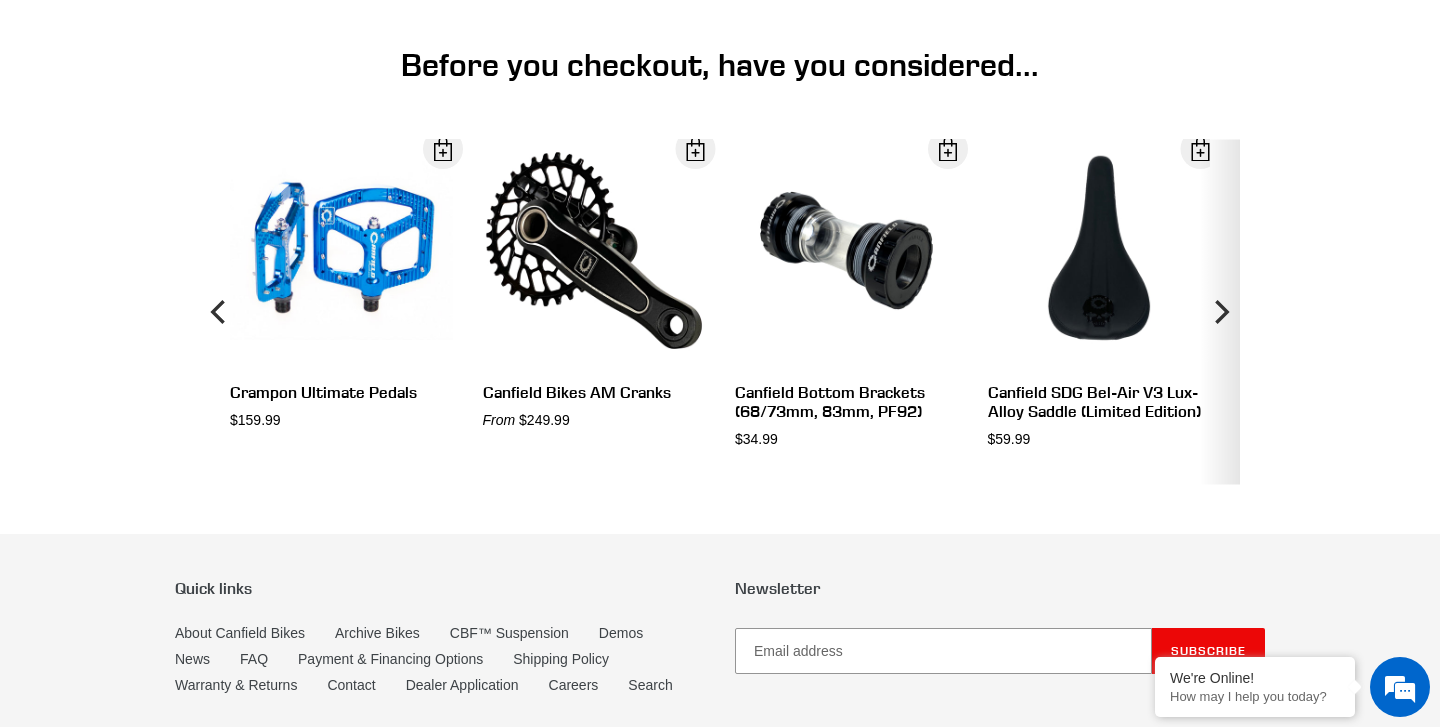 click 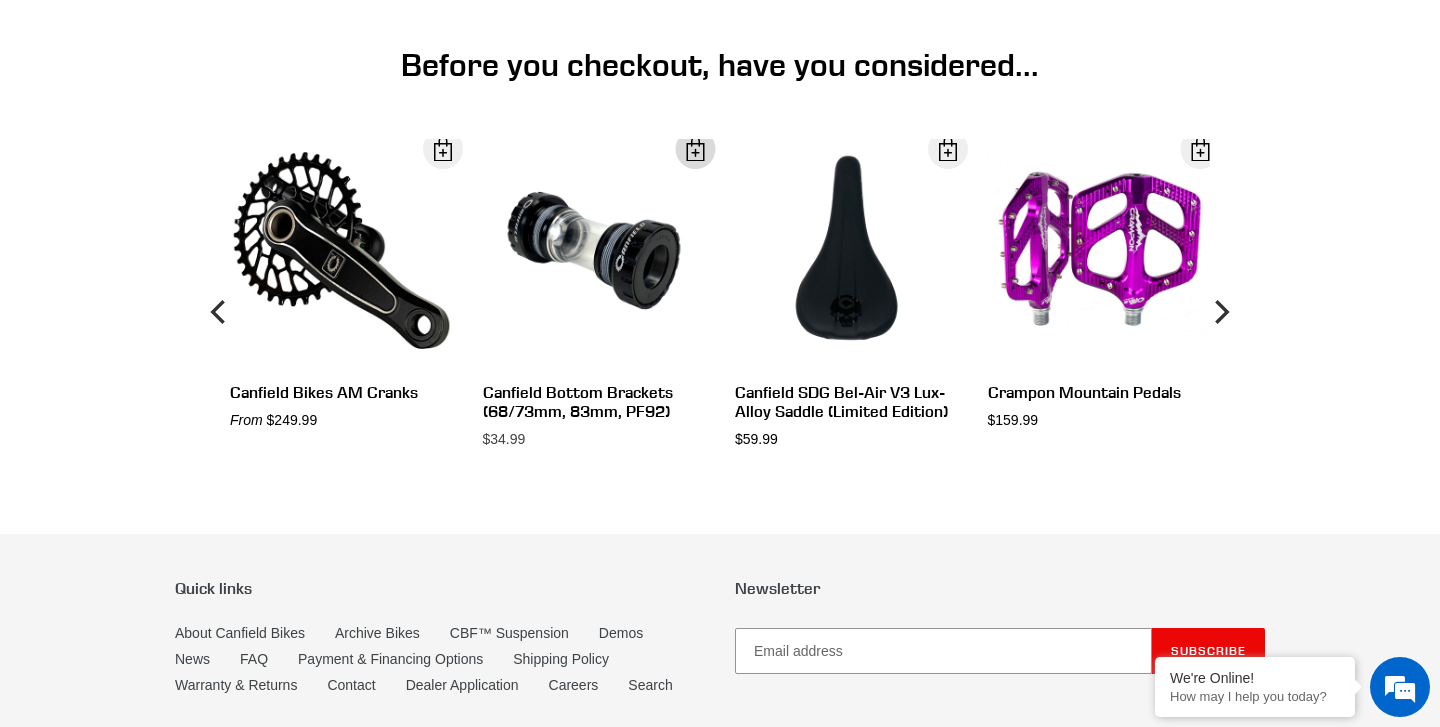 click at bounding box center [695, 149] 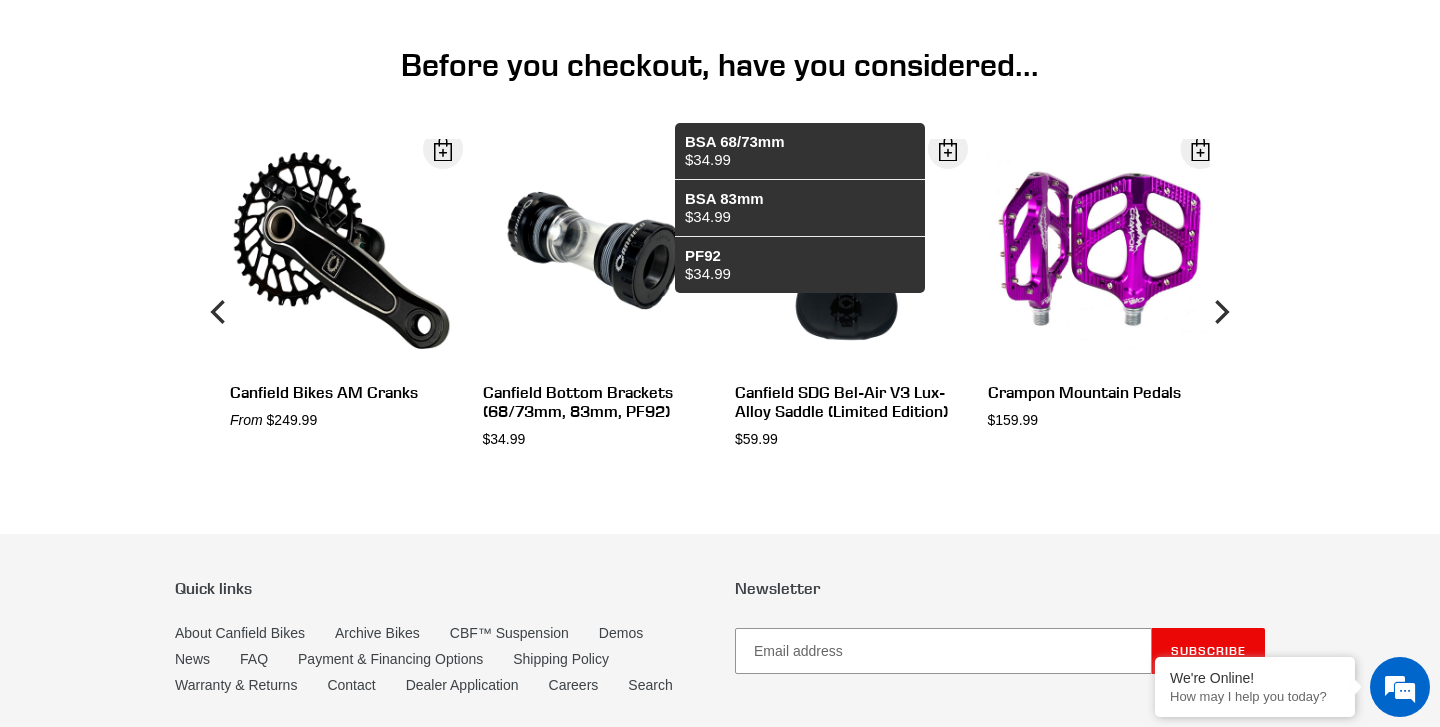 click on "Crampon Ultimate Pedals
$159.99
View
Canfield Bikes AM Cranks
From   $249.99
View
Canfield Bottom Brackets (68/73mm, 83mm, PF92)
$34.99
View
Canfield SDG Bel-Air V3 Lux-Alloy Saddle (Limited Edition)
$59.99
View
Crampon Mountain Pedals" at bounding box center (720, 294) 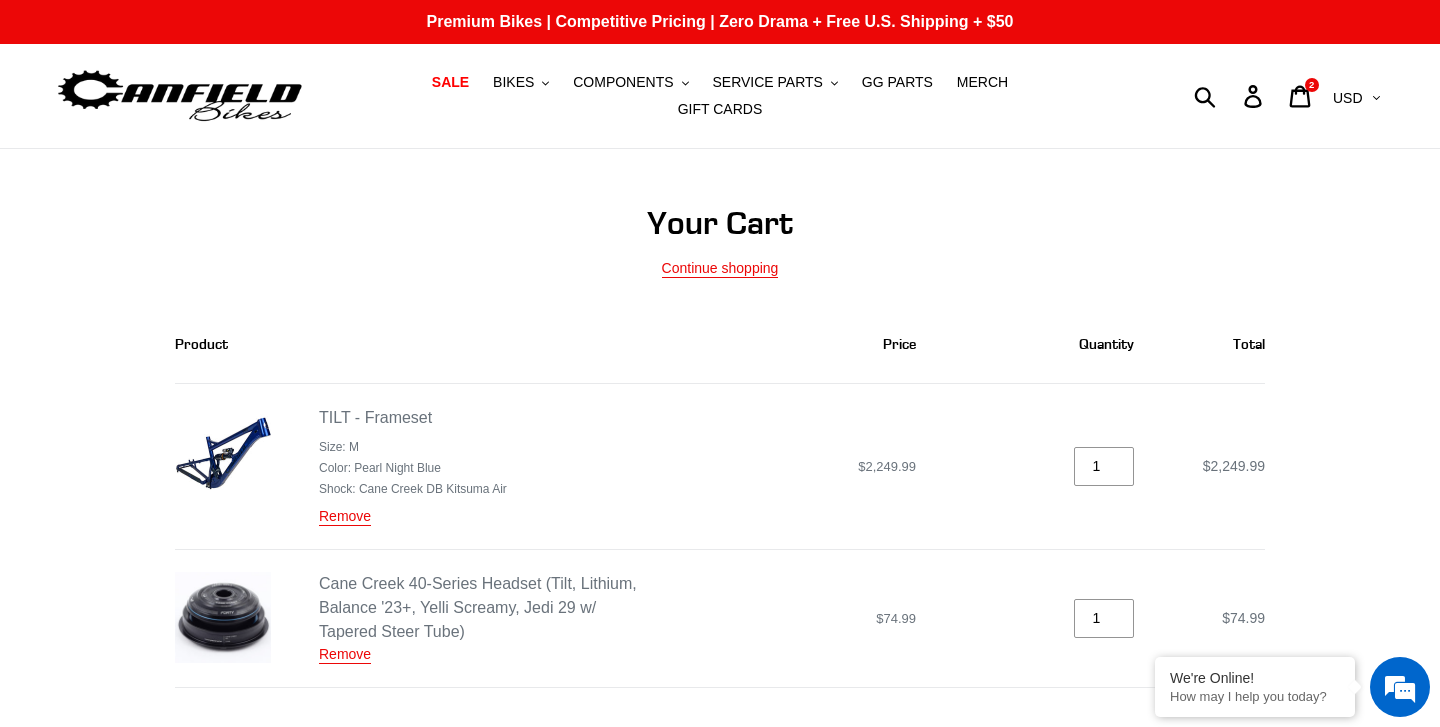 scroll, scrollTop: 0, scrollLeft: 0, axis: both 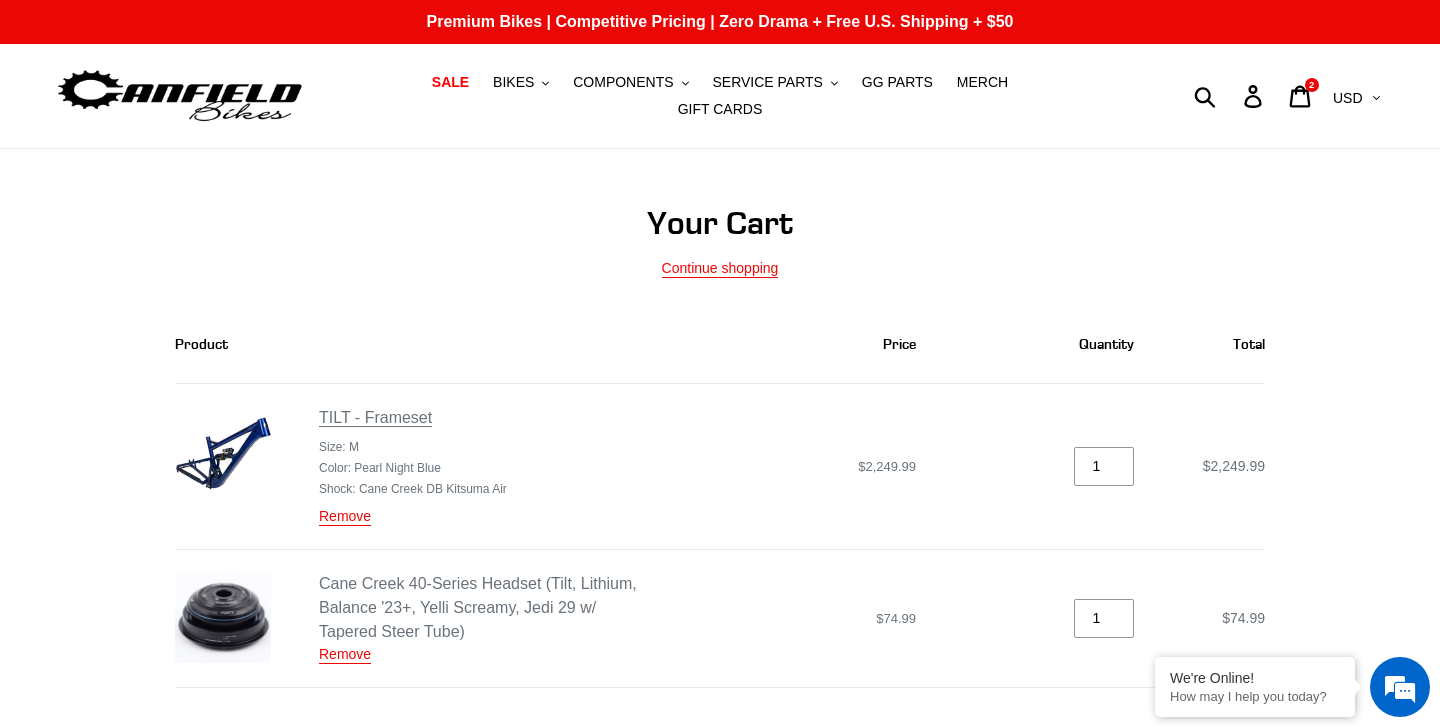 click on "TILT - Frameset" at bounding box center [375, 418] 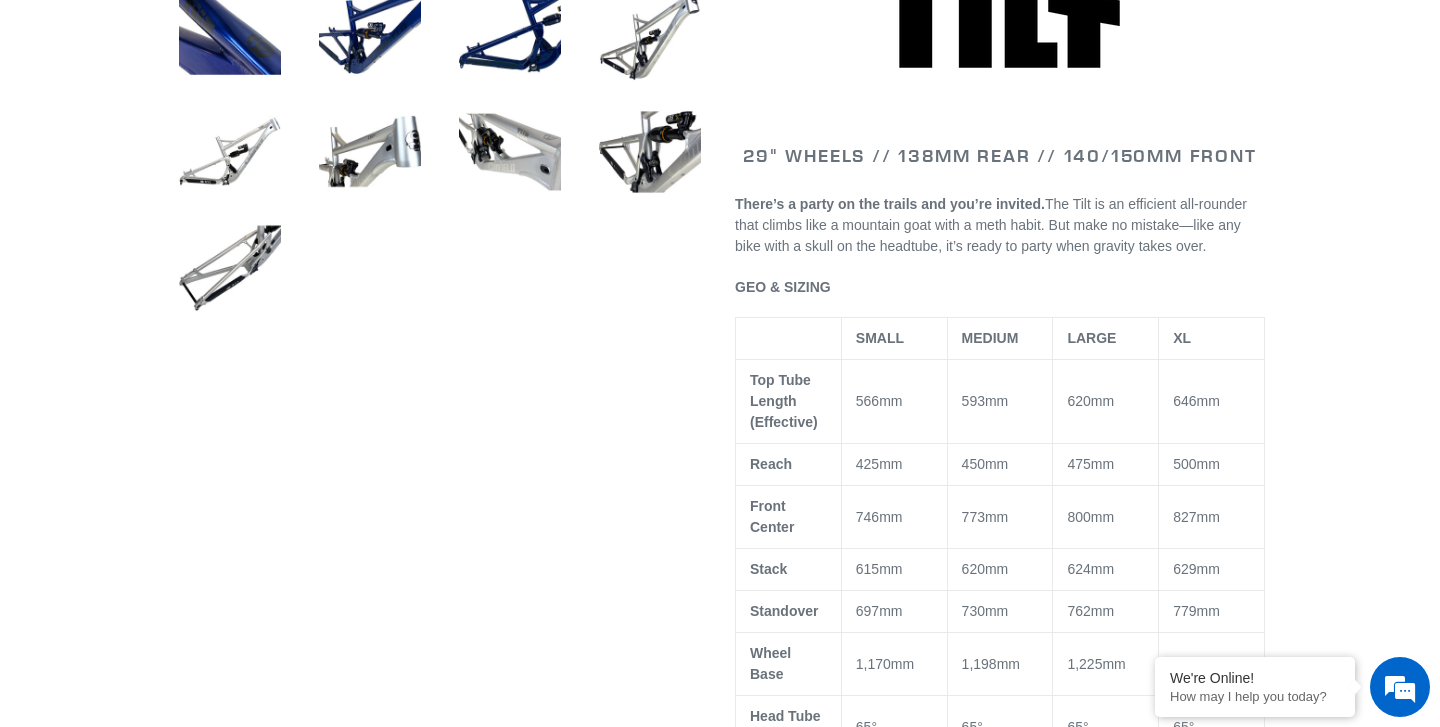 select on "highest-rating" 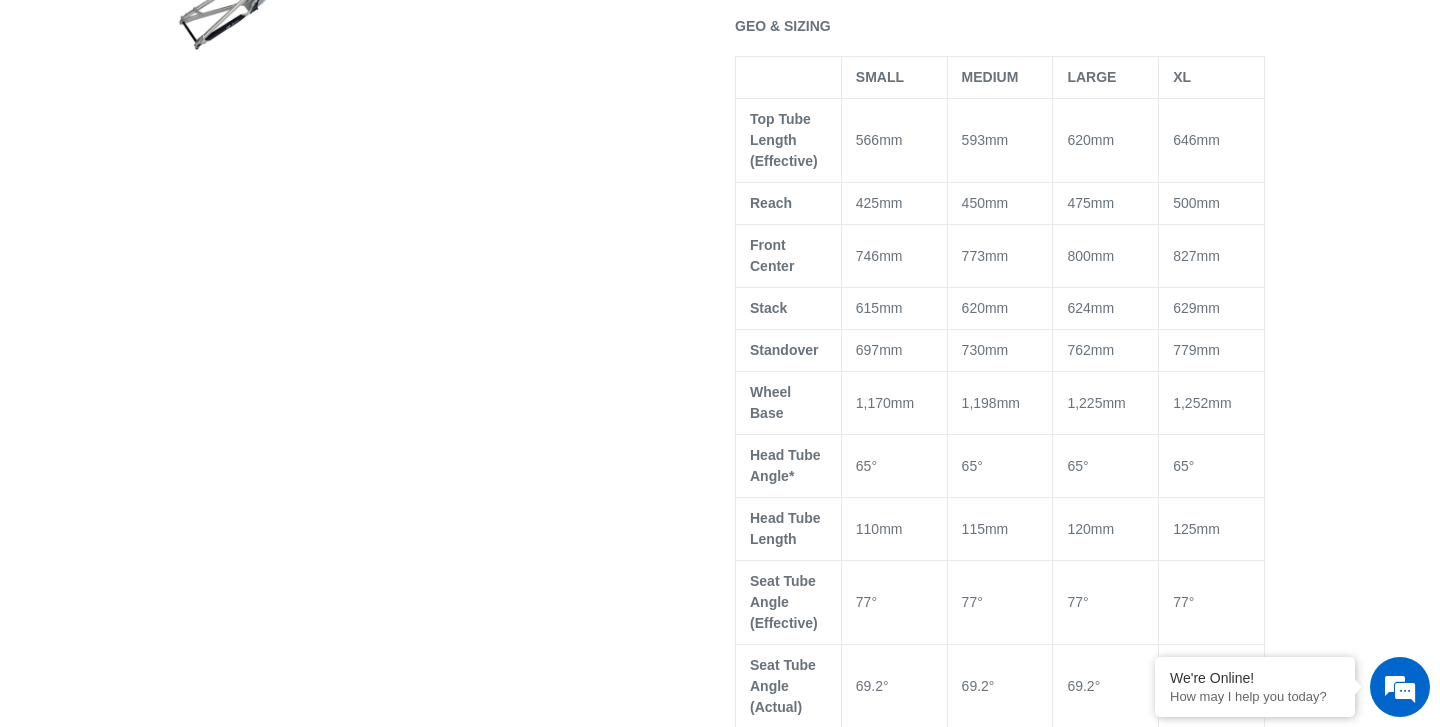 scroll, scrollTop: 0, scrollLeft: 0, axis: both 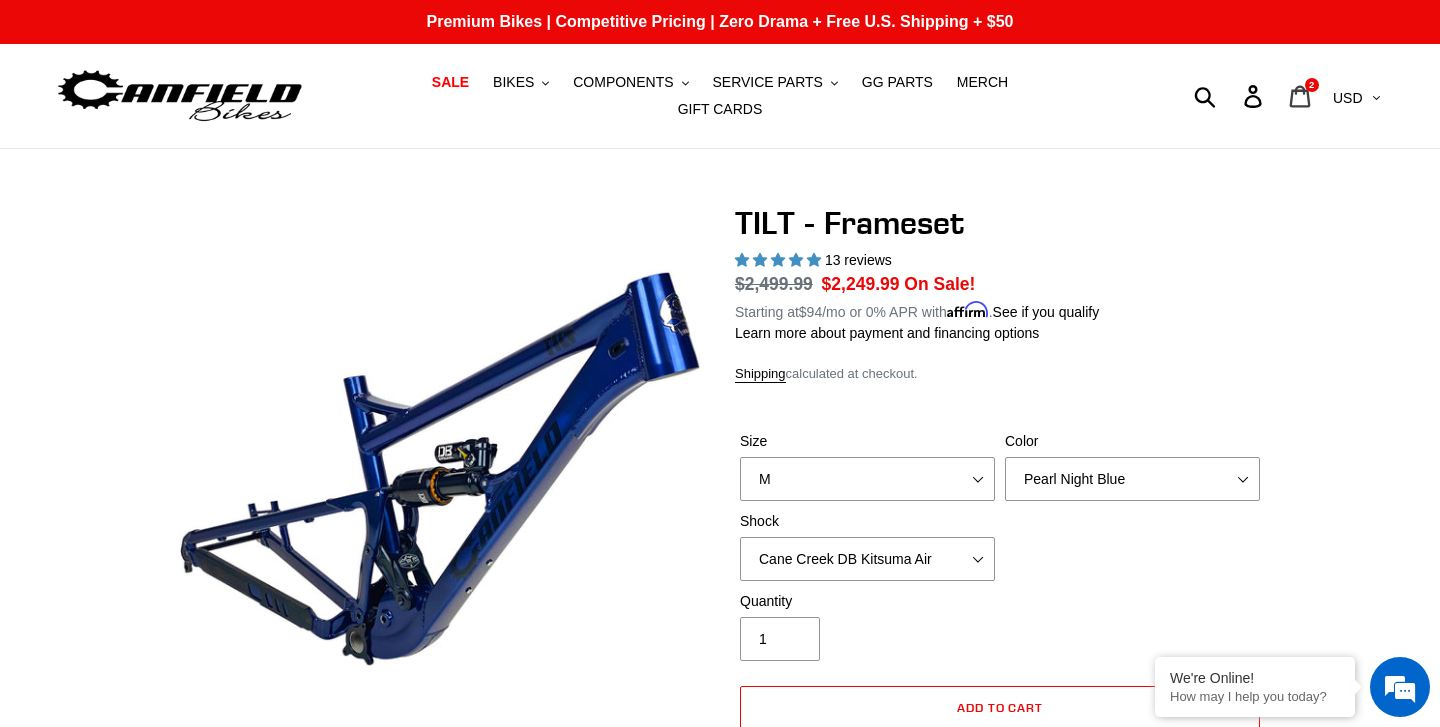click 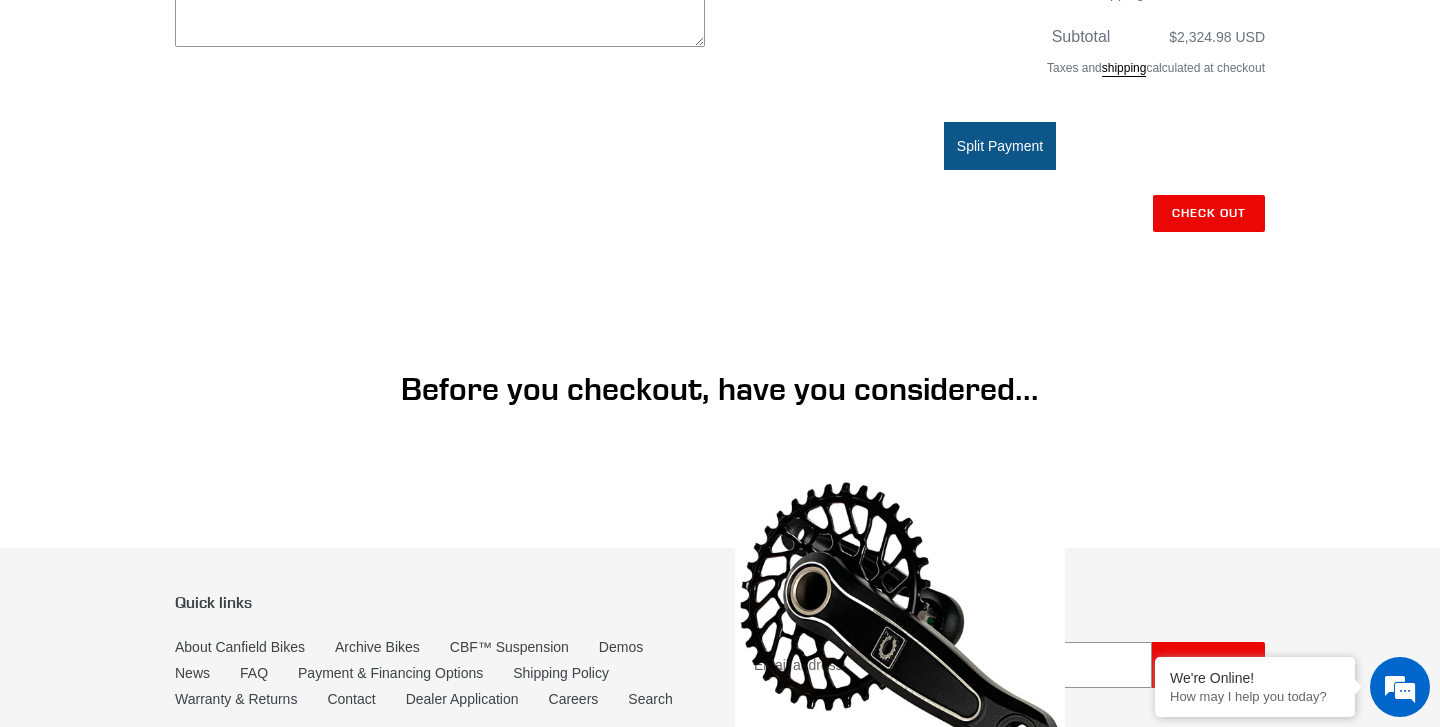 scroll, scrollTop: 859, scrollLeft: 0, axis: vertical 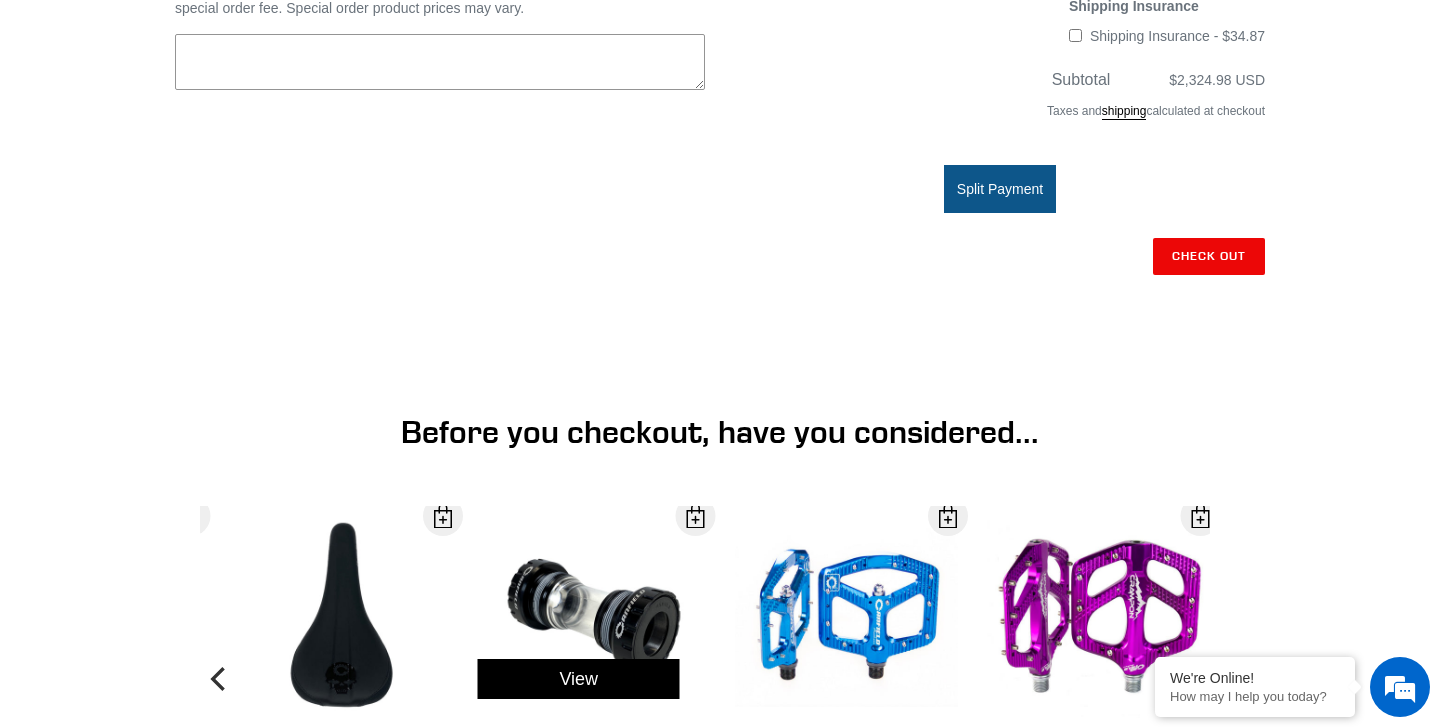 click on "View" at bounding box center [579, 679] 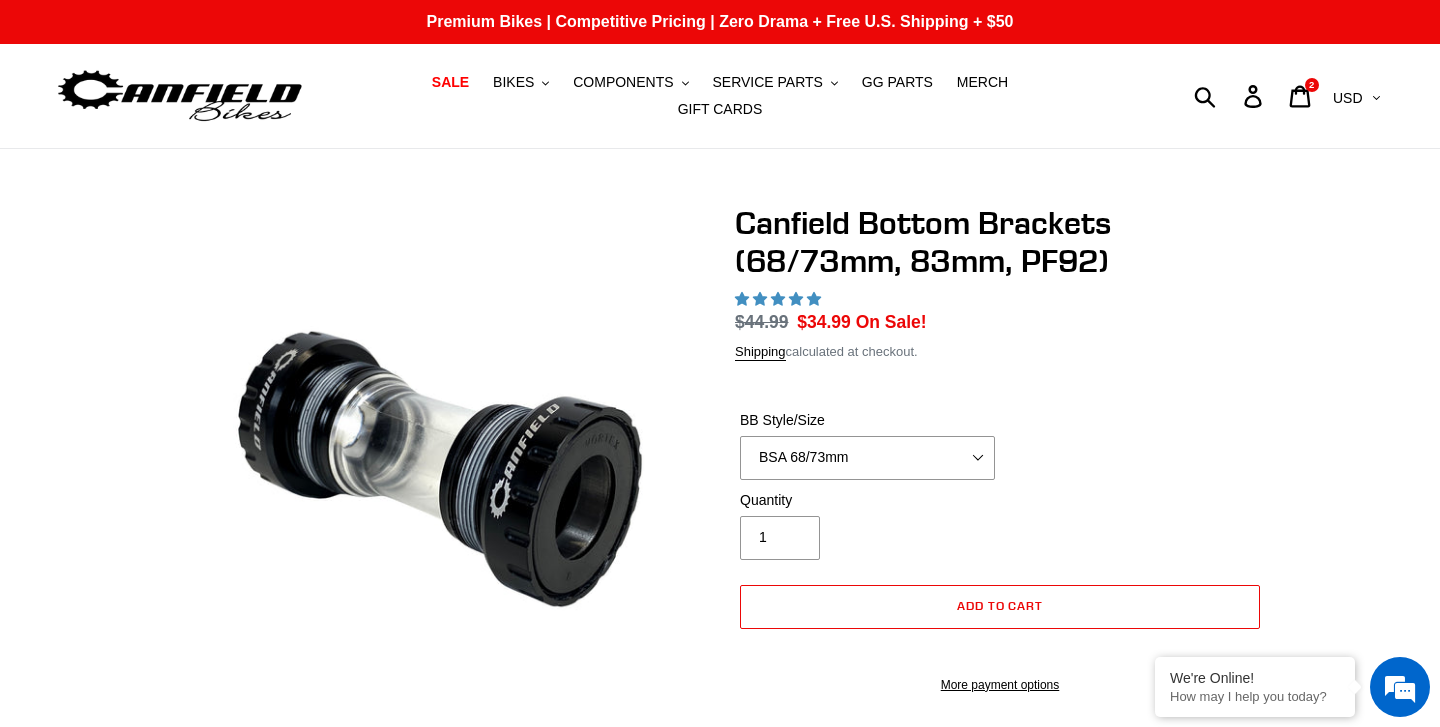 scroll, scrollTop: 0, scrollLeft: 0, axis: both 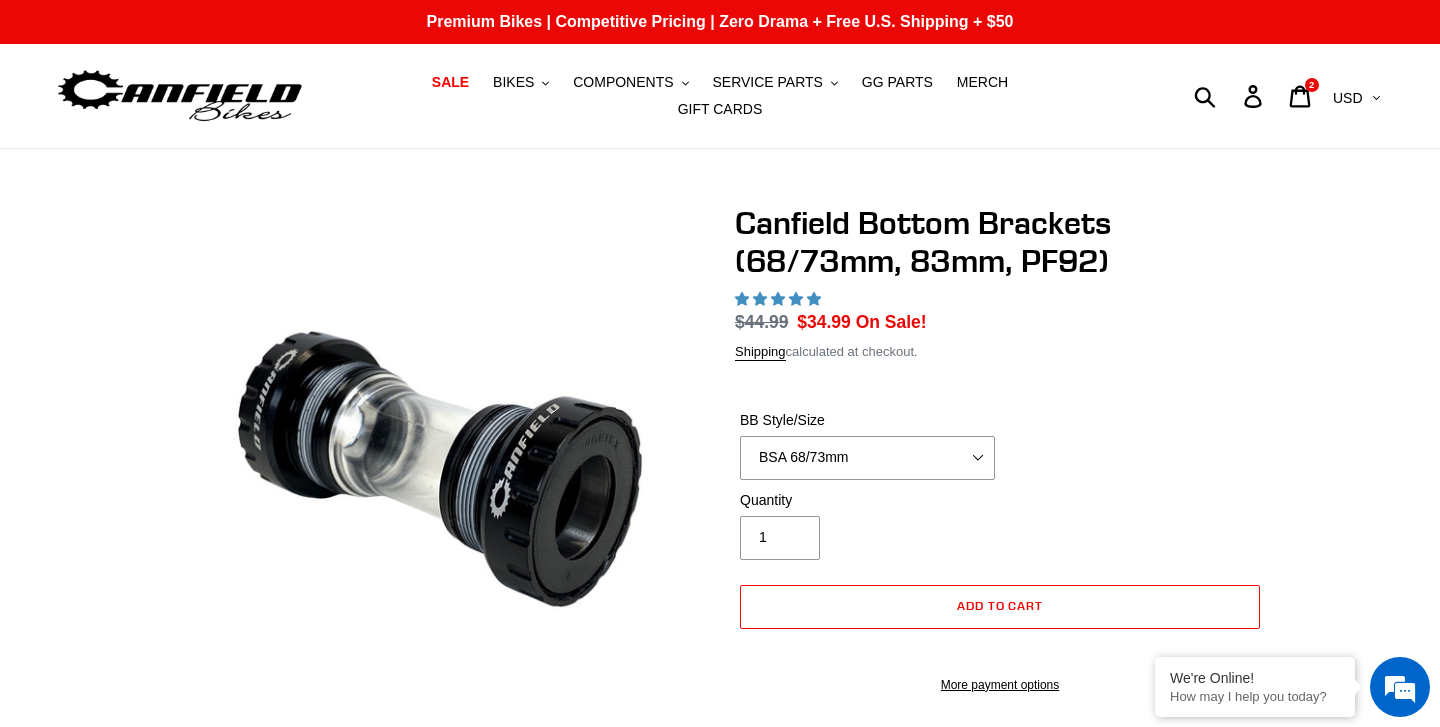 select on "highest-rating" 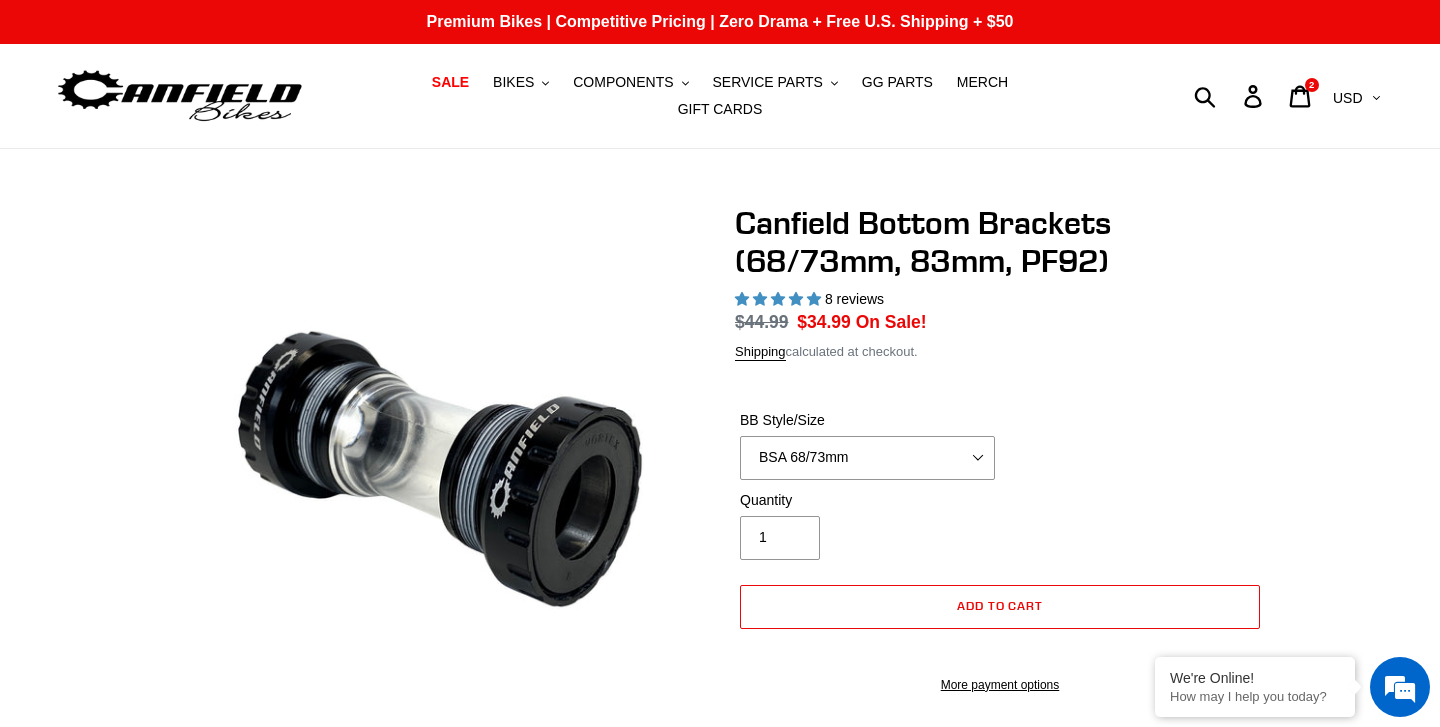 scroll, scrollTop: 0, scrollLeft: 0, axis: both 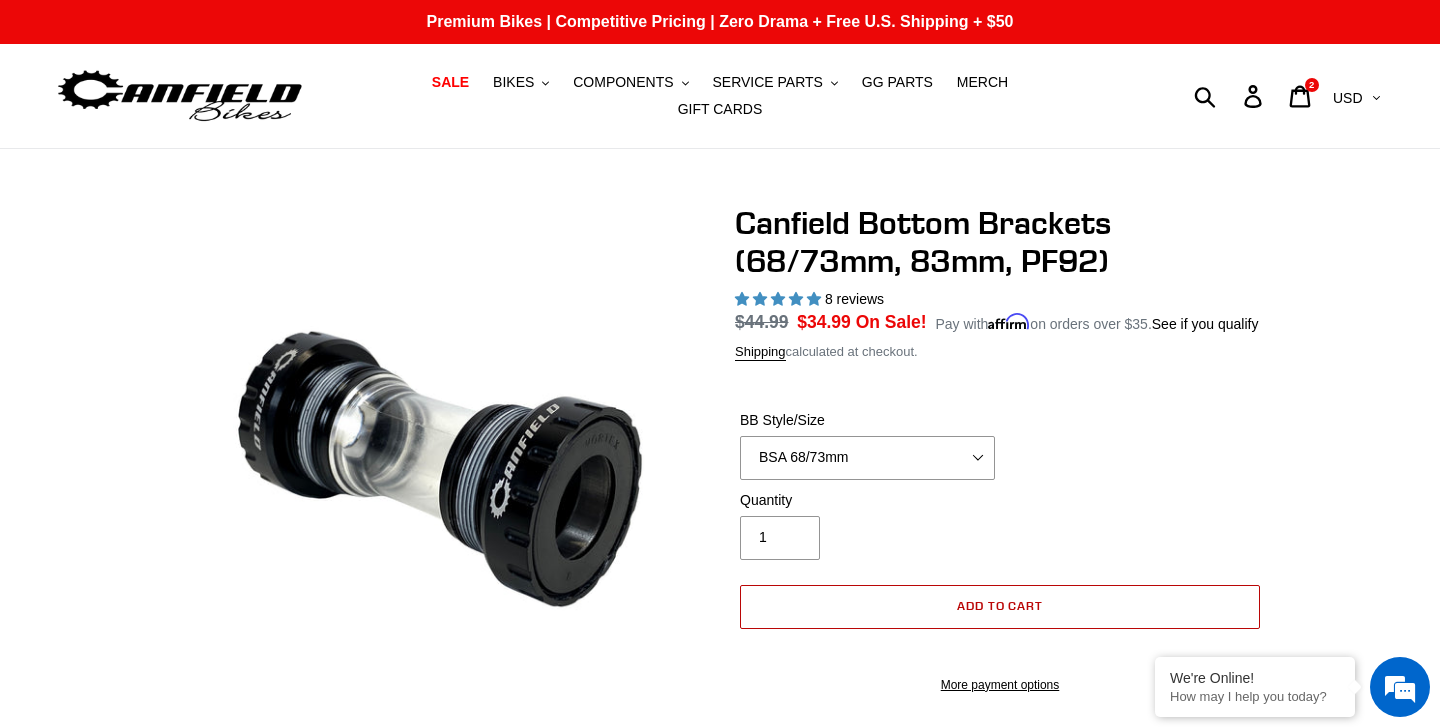 click on "Add to cart" at bounding box center (1000, 605) 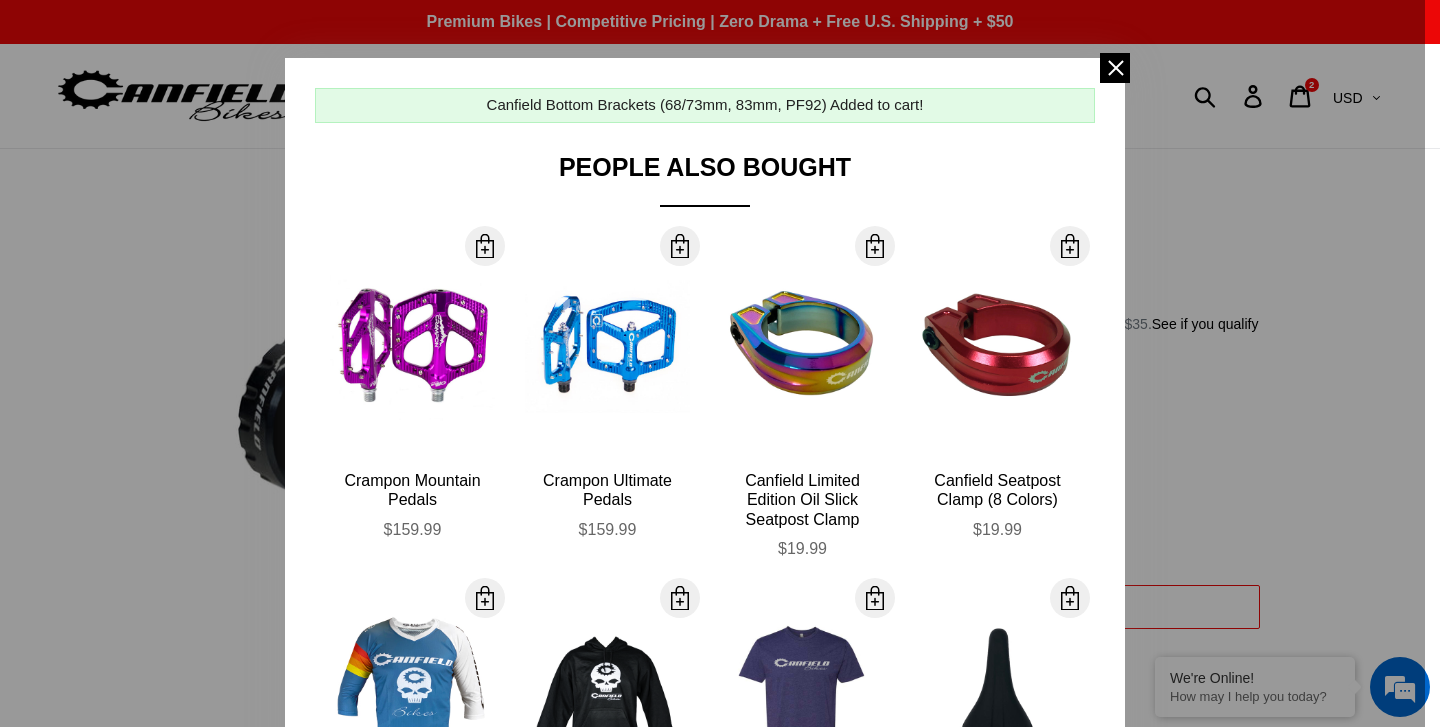 scroll, scrollTop: 0, scrollLeft: 0, axis: both 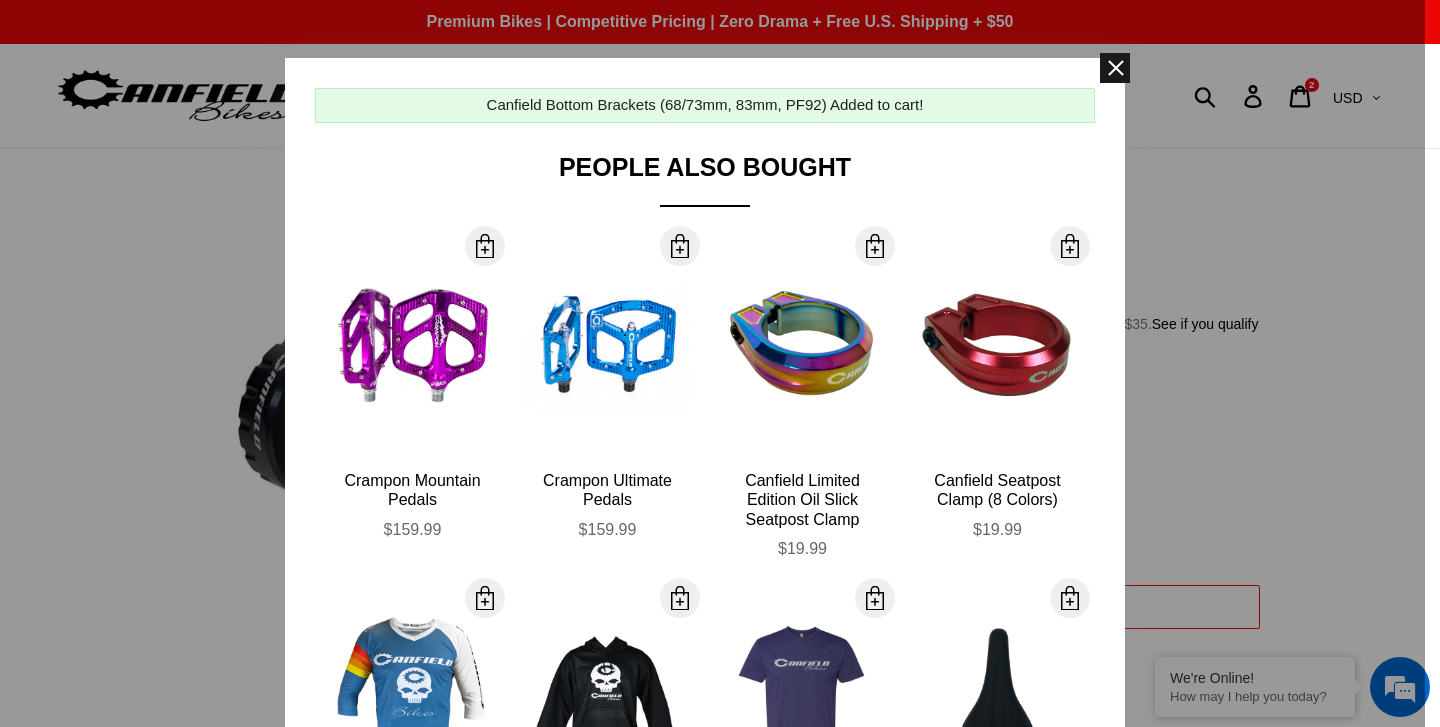 click at bounding box center [1115, 68] 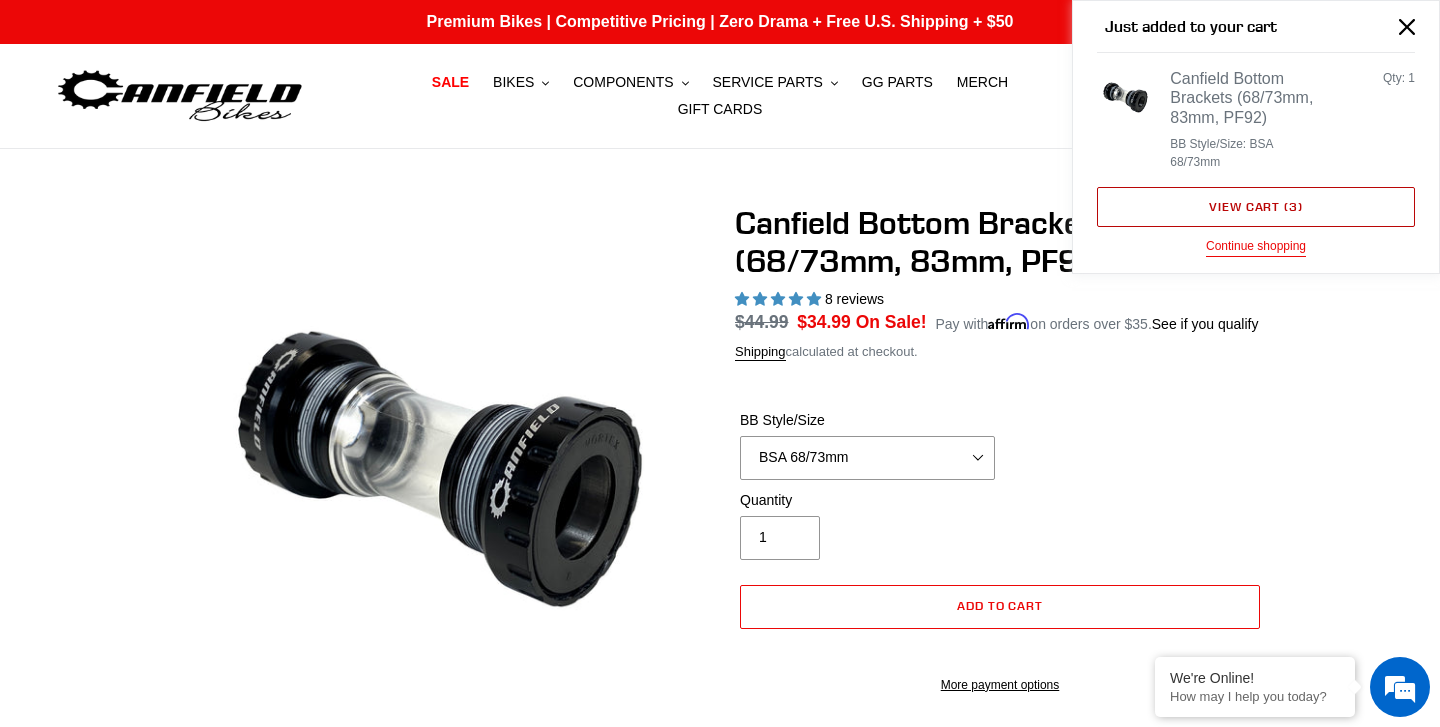 click on "View cart ( 3 )" at bounding box center [1256, 207] 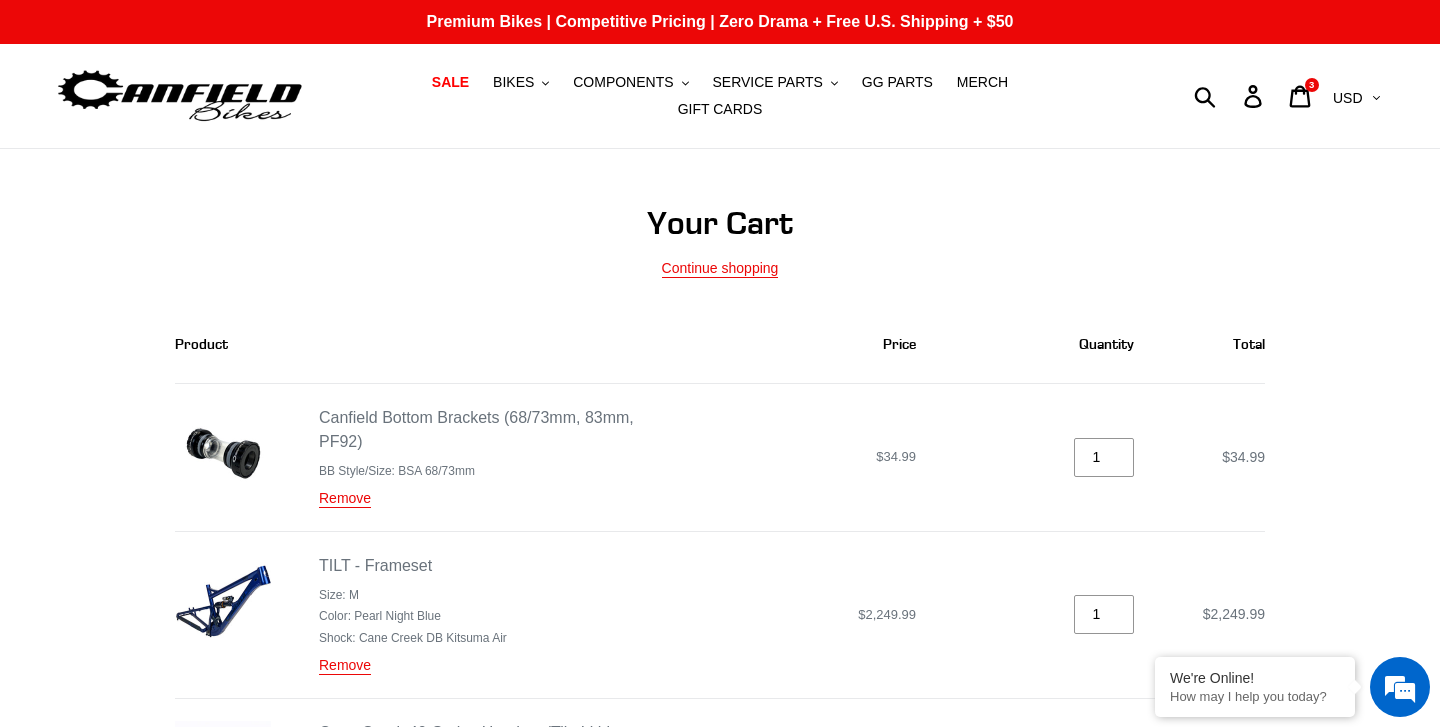 scroll, scrollTop: 0, scrollLeft: 0, axis: both 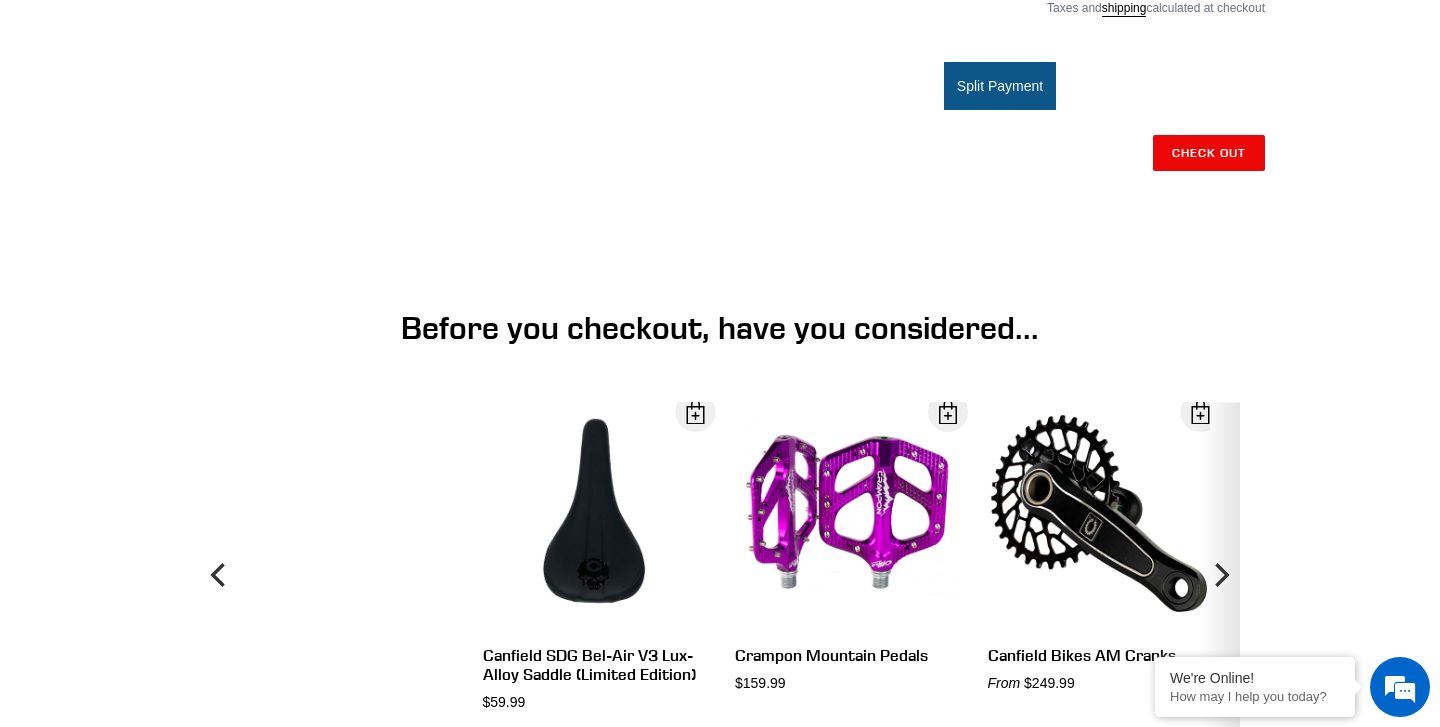click 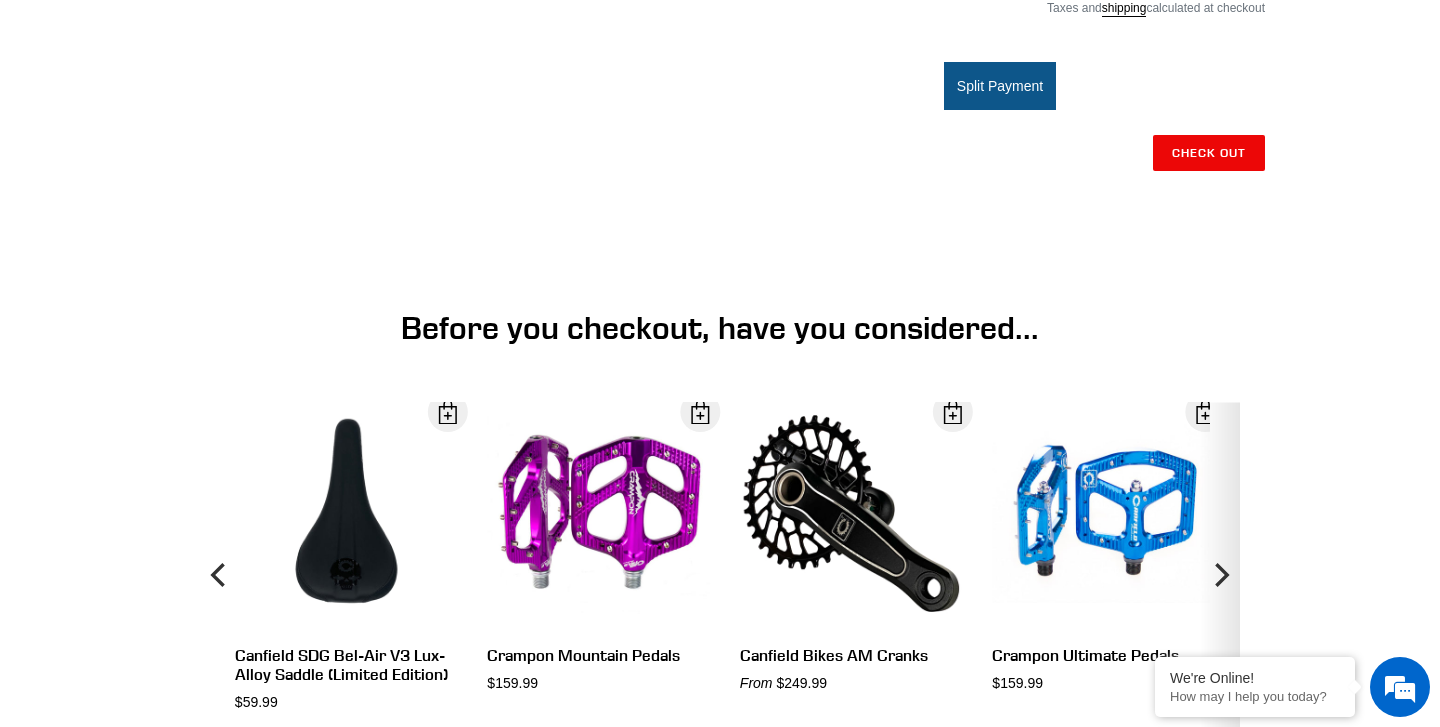 click 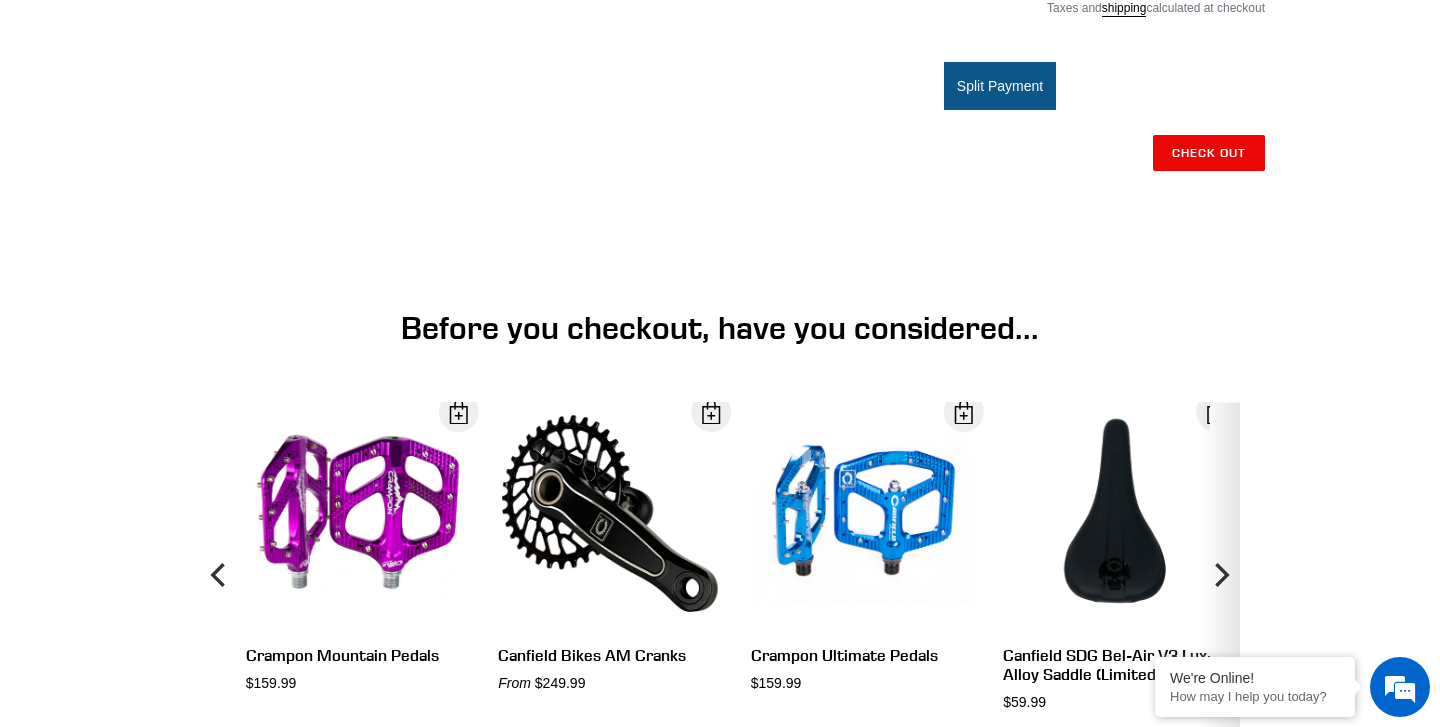 click 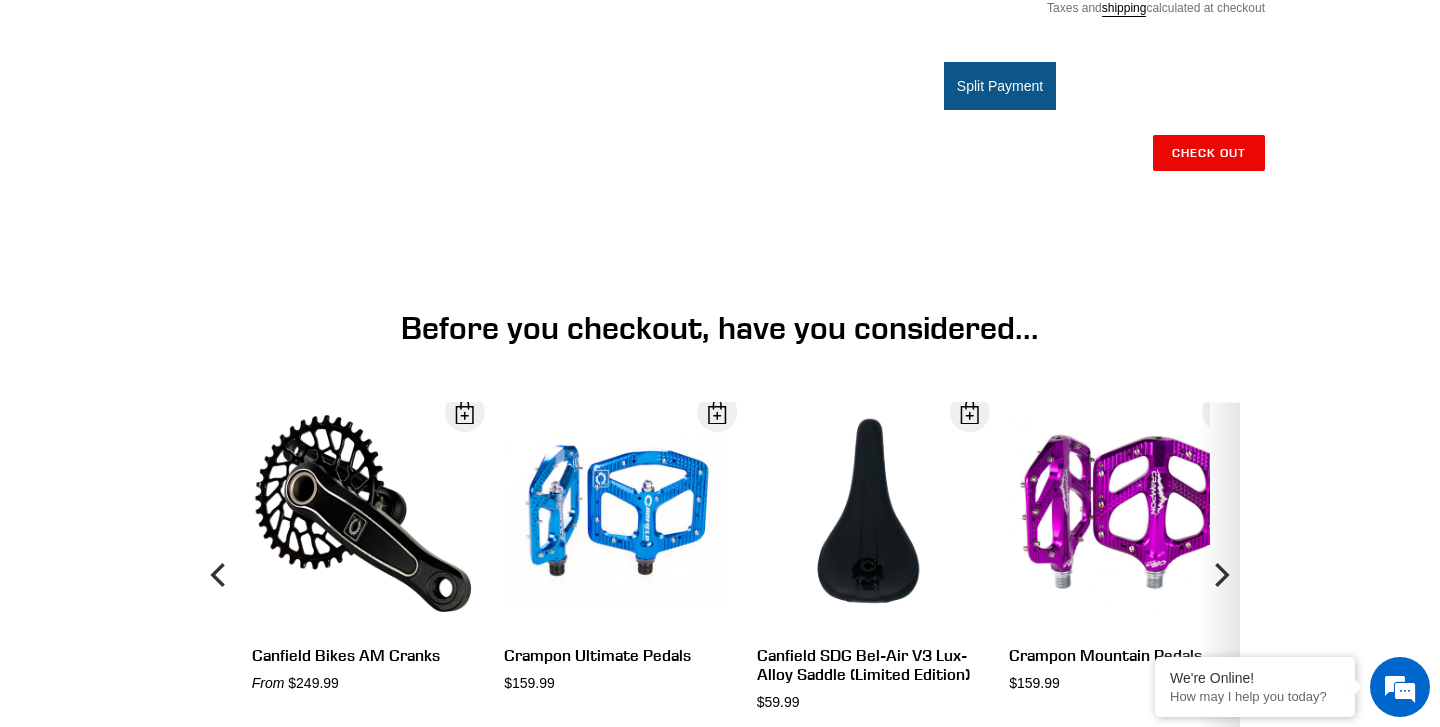 click 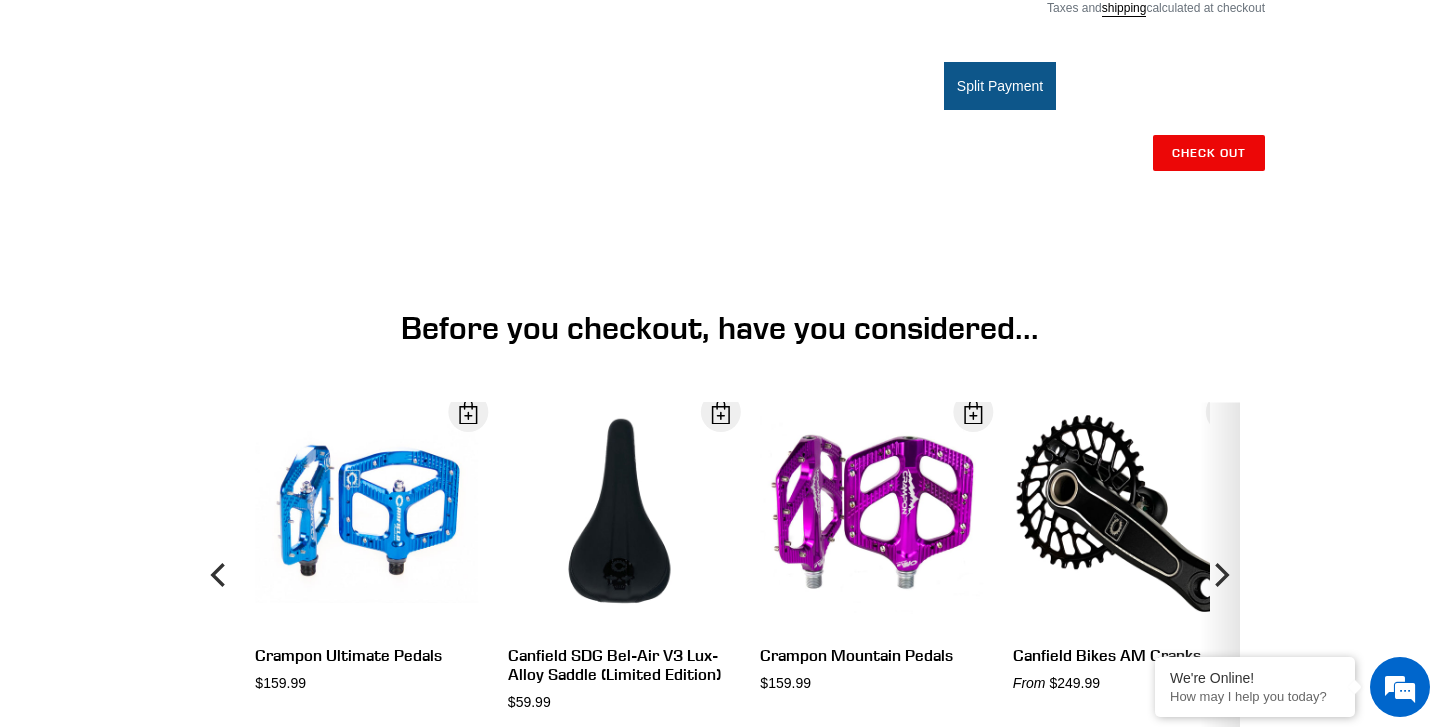 click 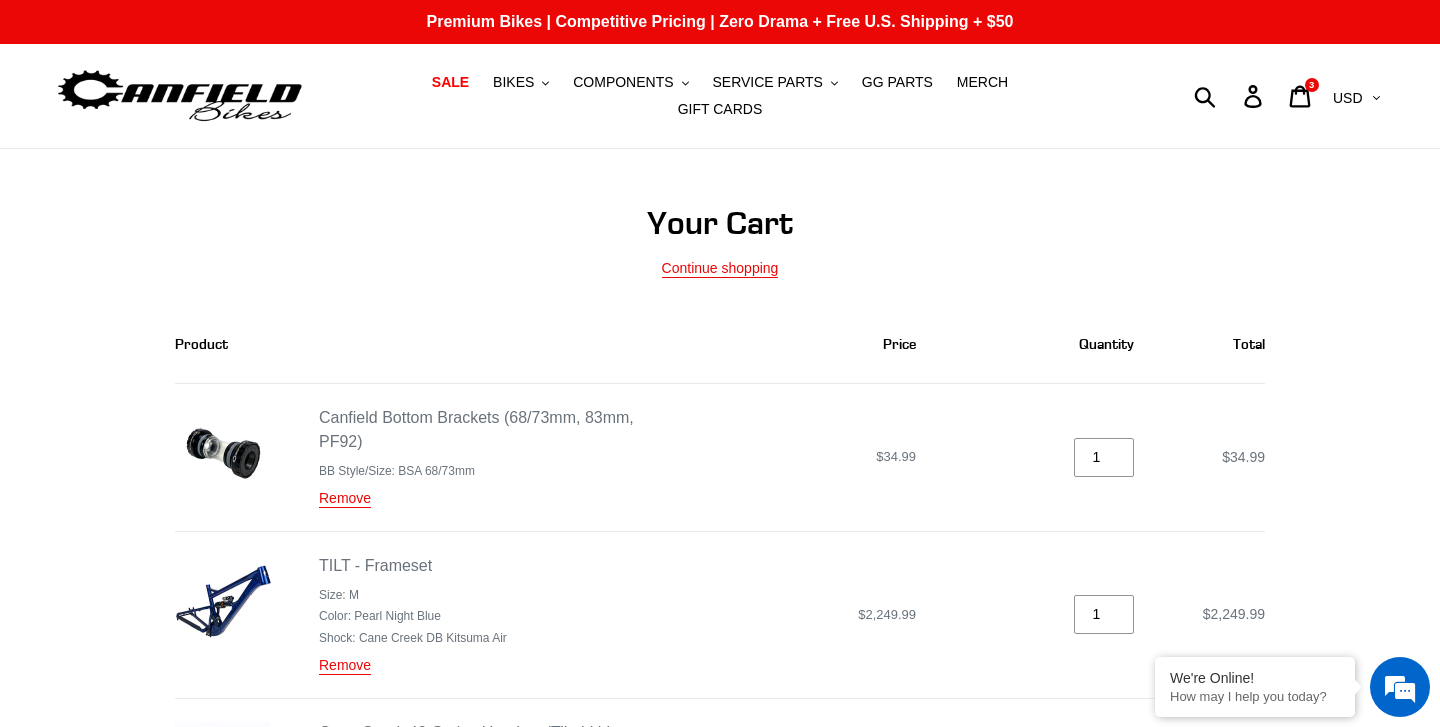 scroll, scrollTop: 0, scrollLeft: 0, axis: both 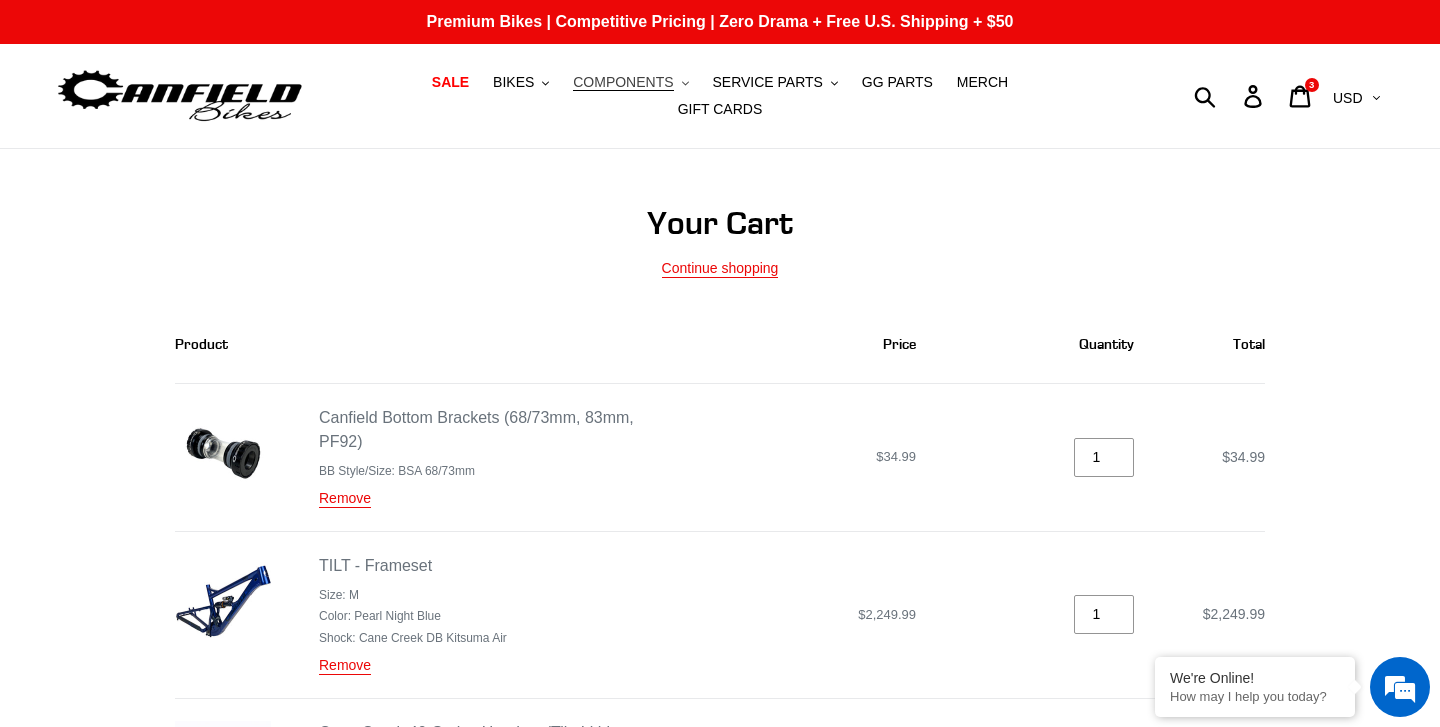 click on "COMPONENTS" at bounding box center [623, 82] 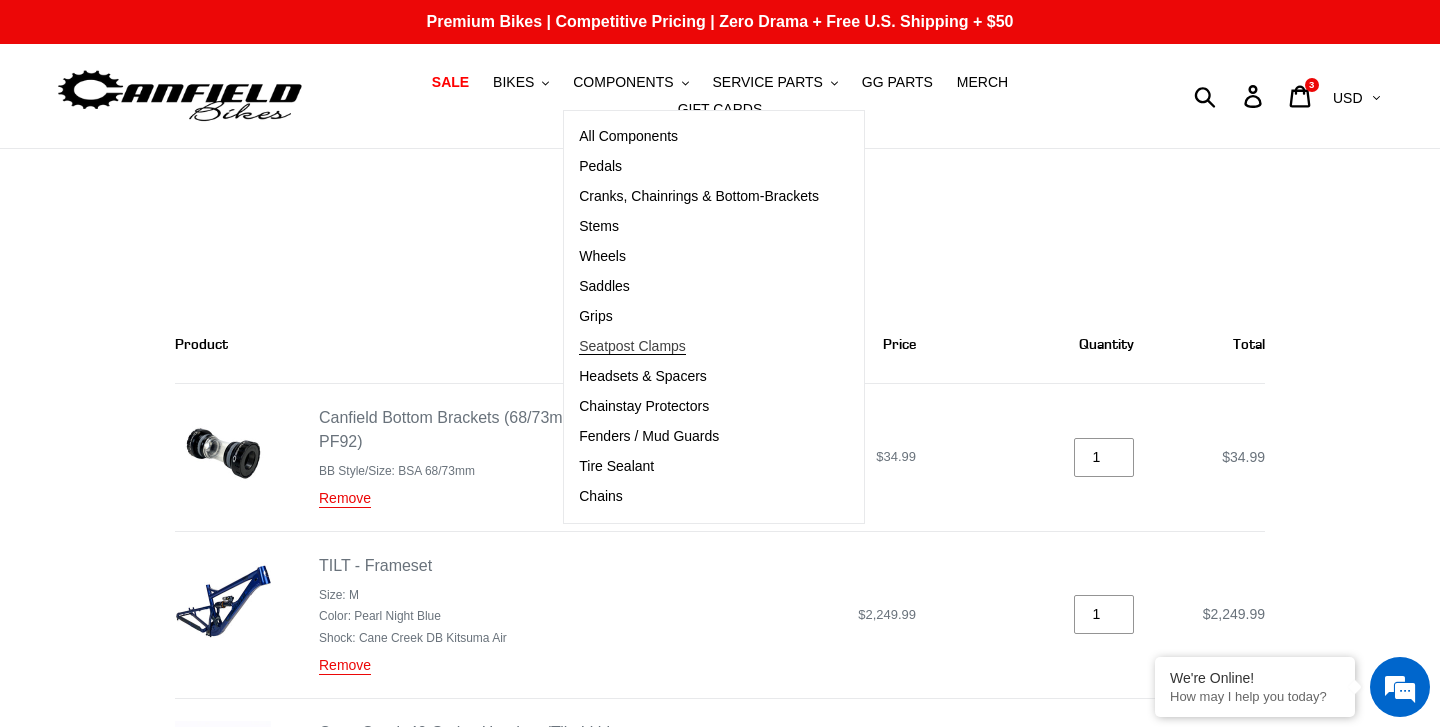 click on "Seatpost Clamps" at bounding box center [632, 346] 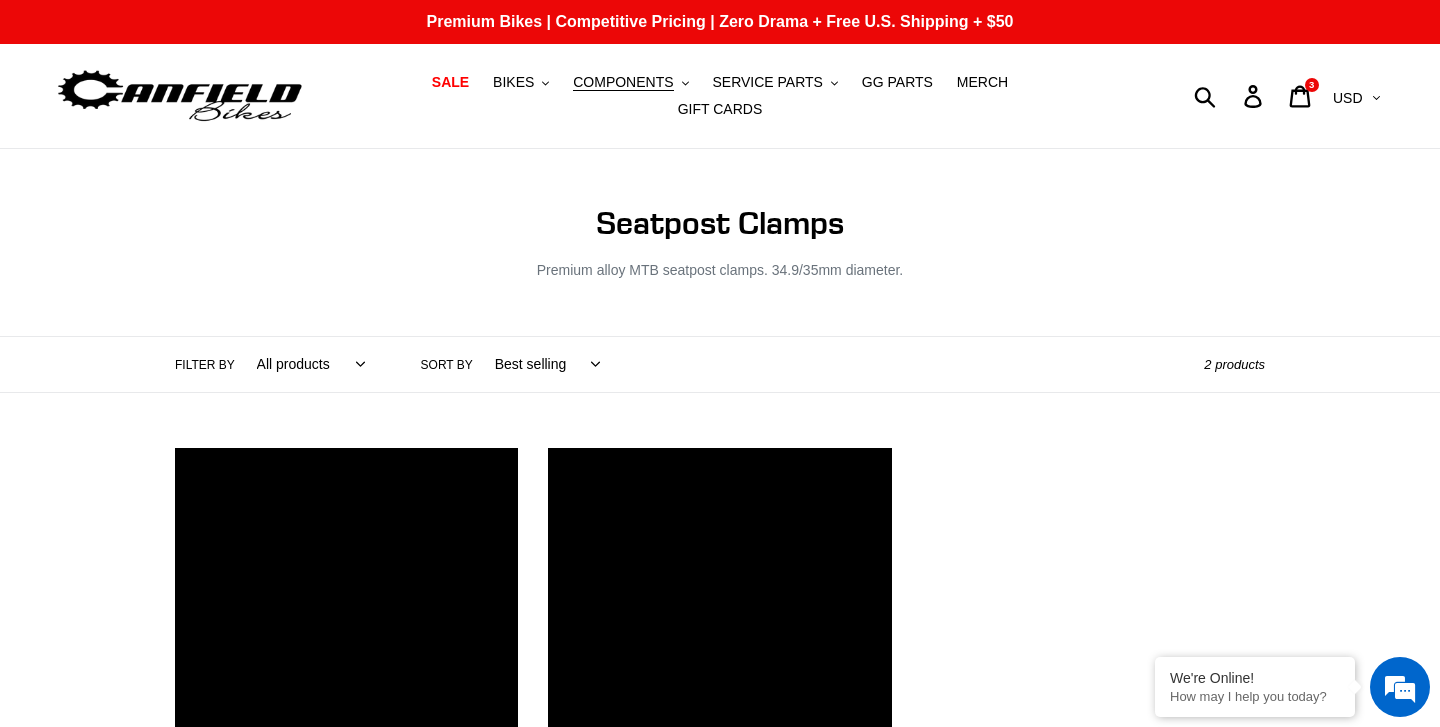 scroll, scrollTop: 0, scrollLeft: 0, axis: both 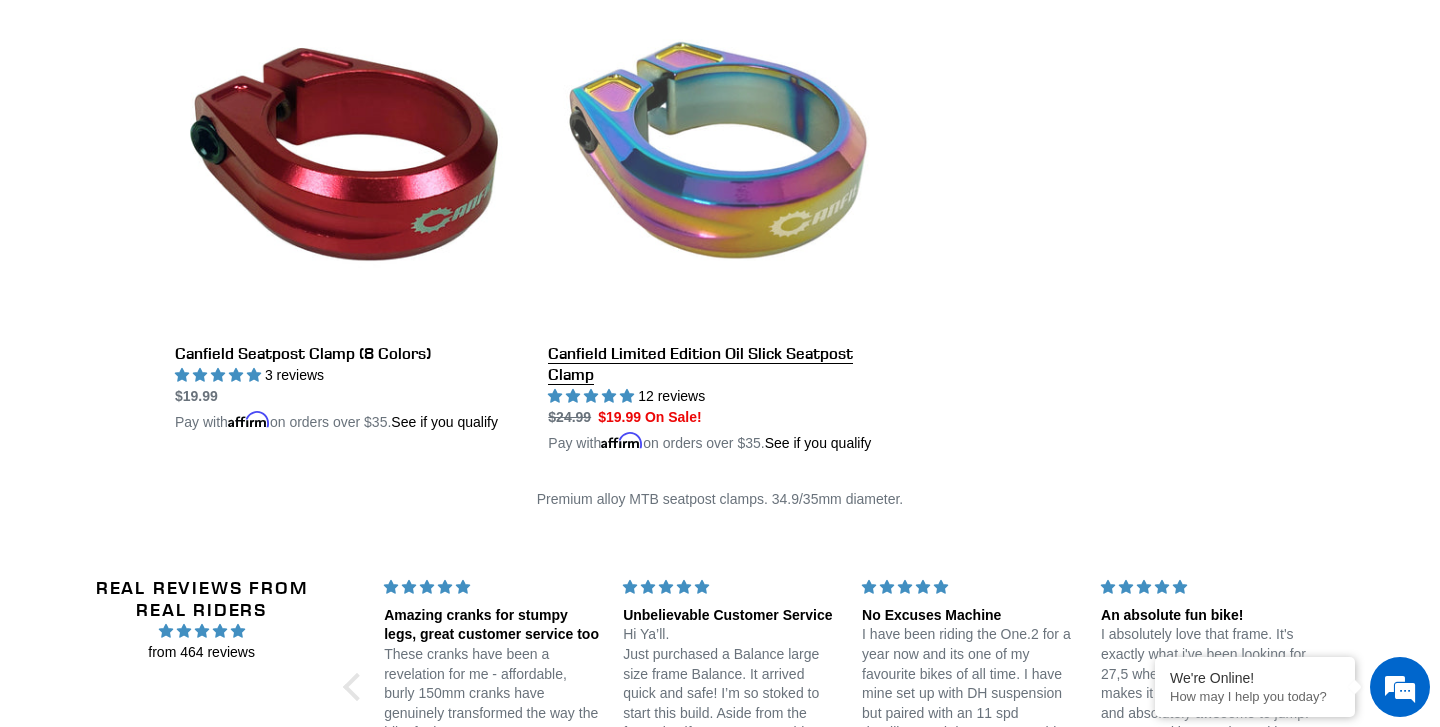 click on "Canfield Limited Edition Oil Slick Seatpost Clamp" at bounding box center [719, 220] 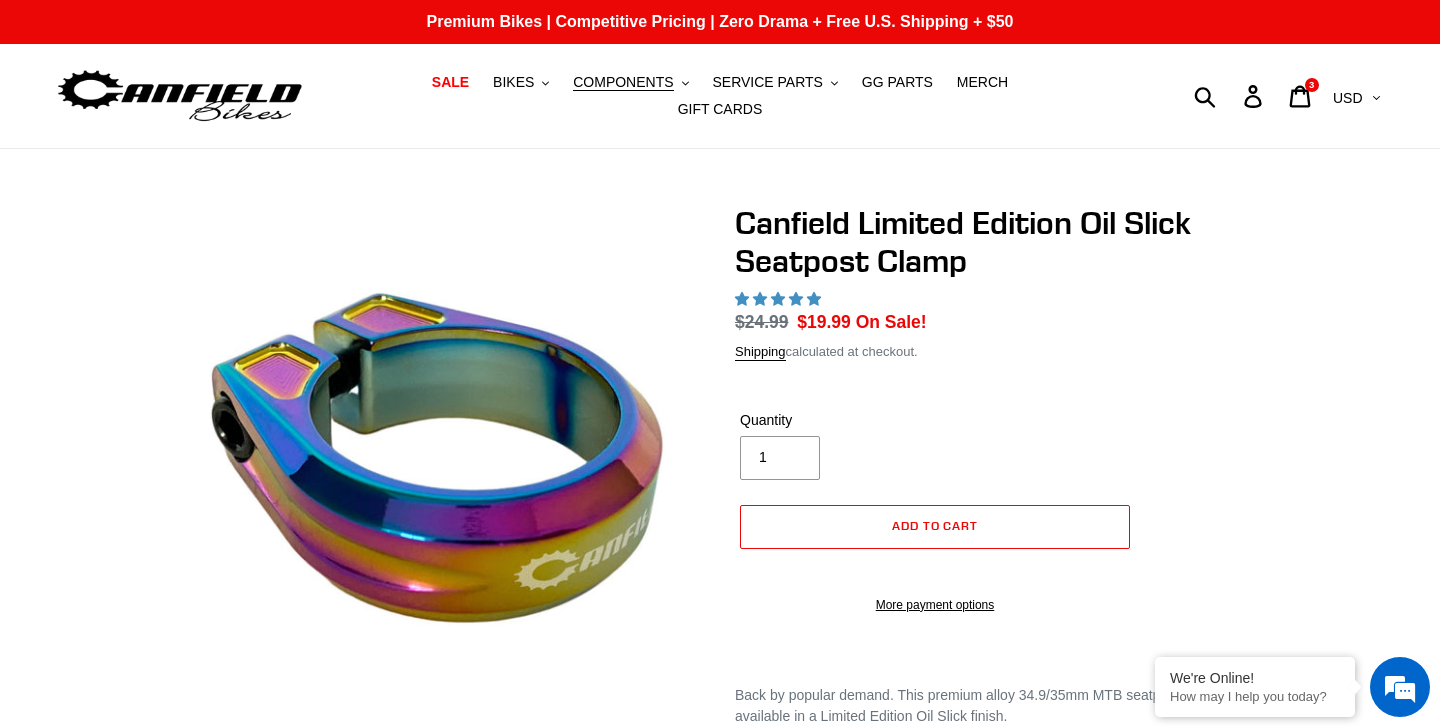 scroll, scrollTop: 0, scrollLeft: 0, axis: both 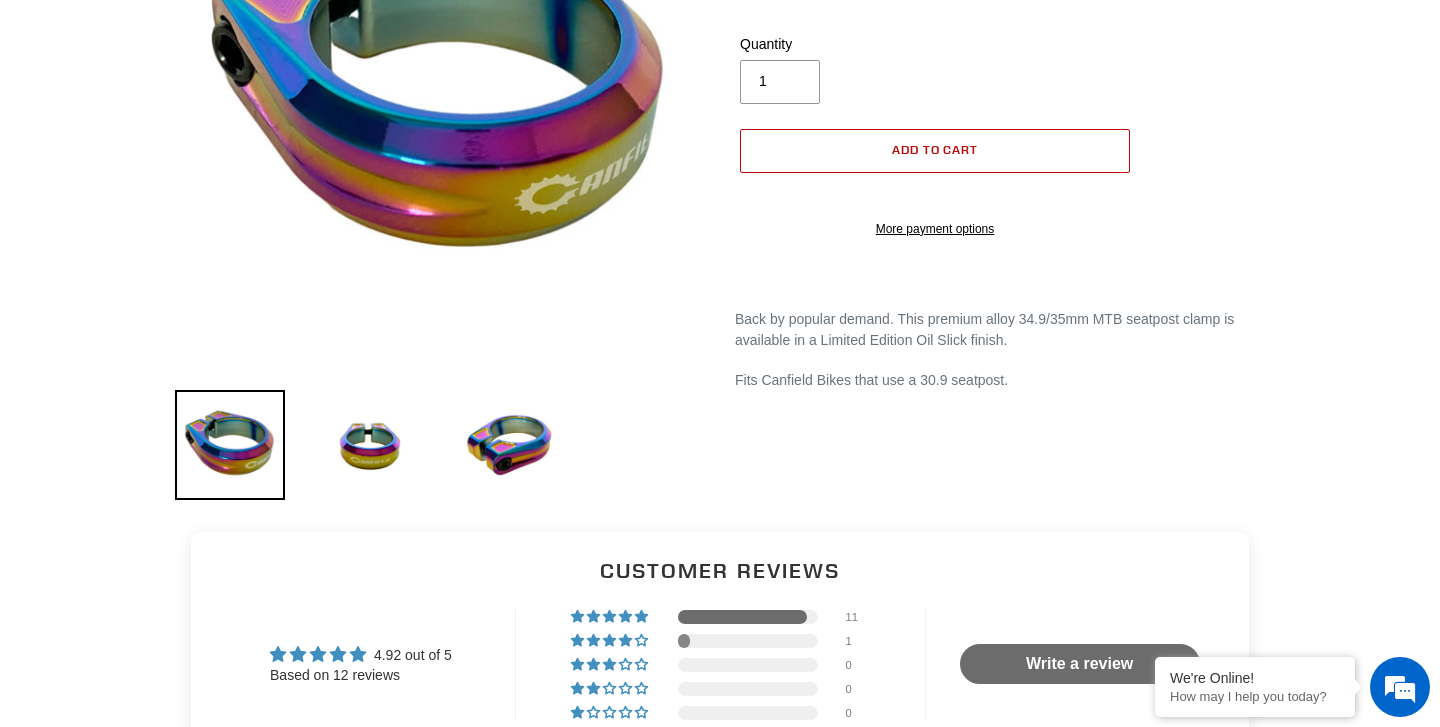 click on "Add to cart" at bounding box center [935, 149] 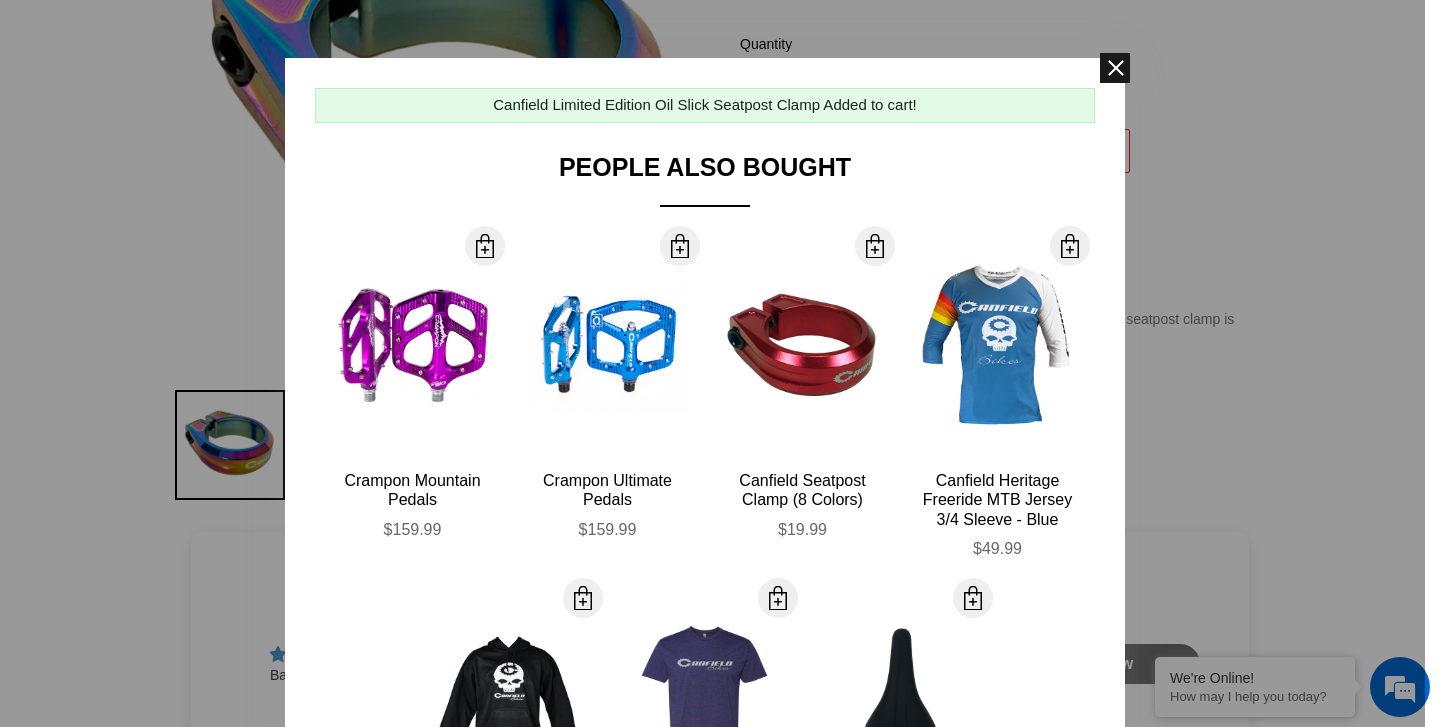 click at bounding box center [1115, 68] 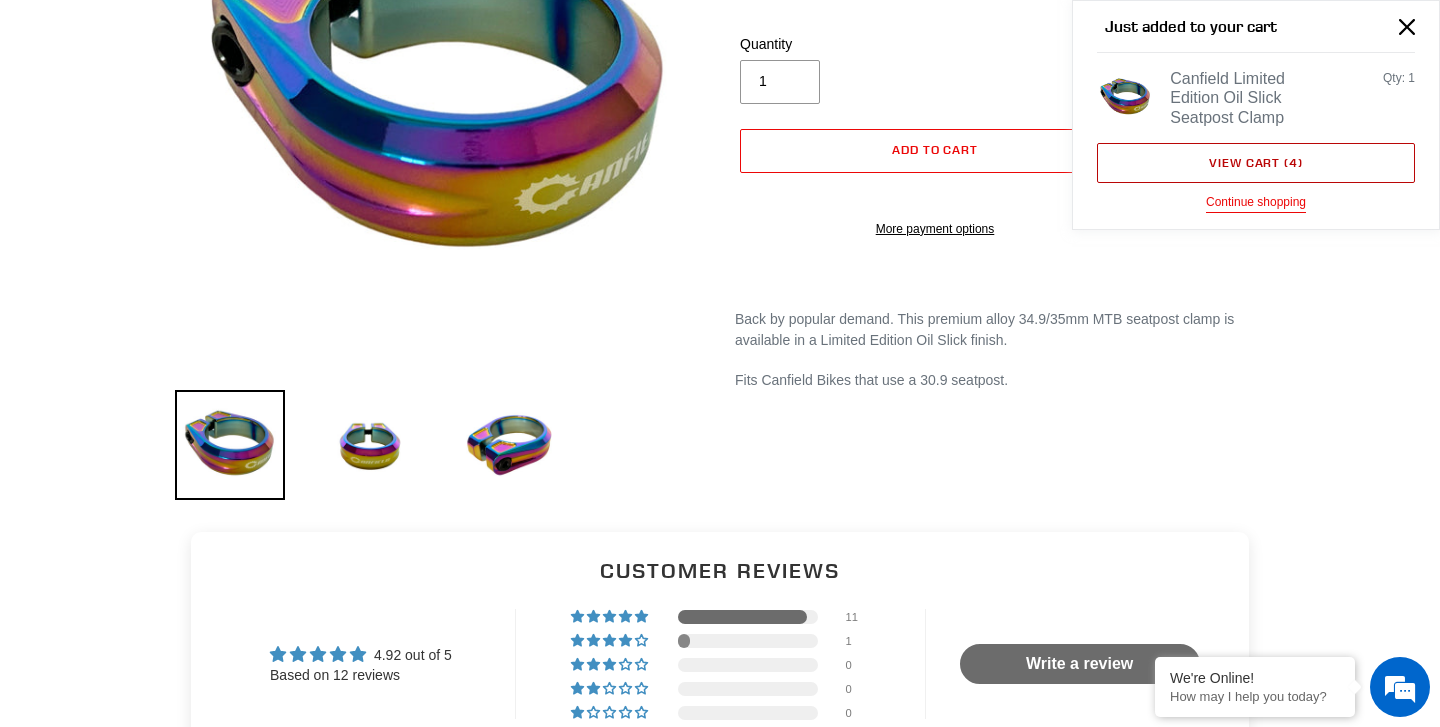 click on "View cart ( 4 )" at bounding box center (1256, 163) 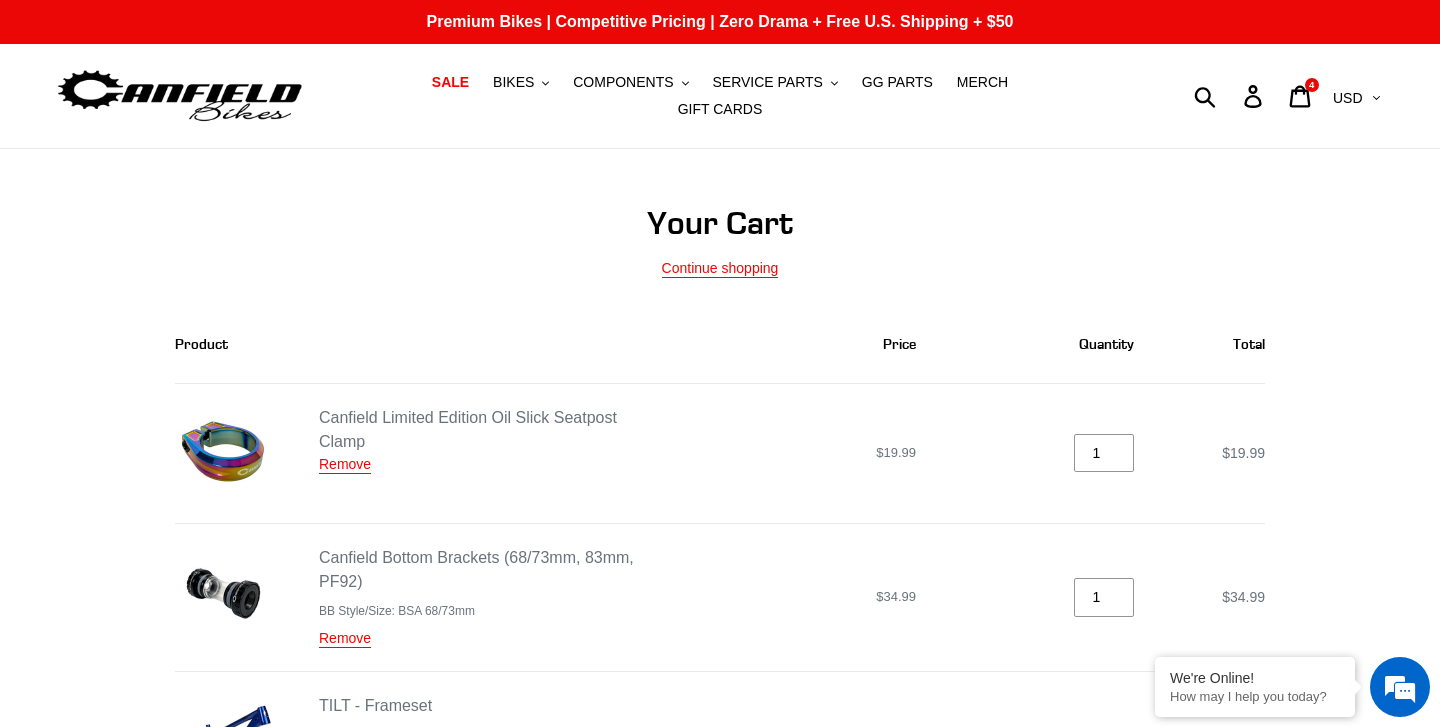 scroll, scrollTop: 2, scrollLeft: 0, axis: vertical 